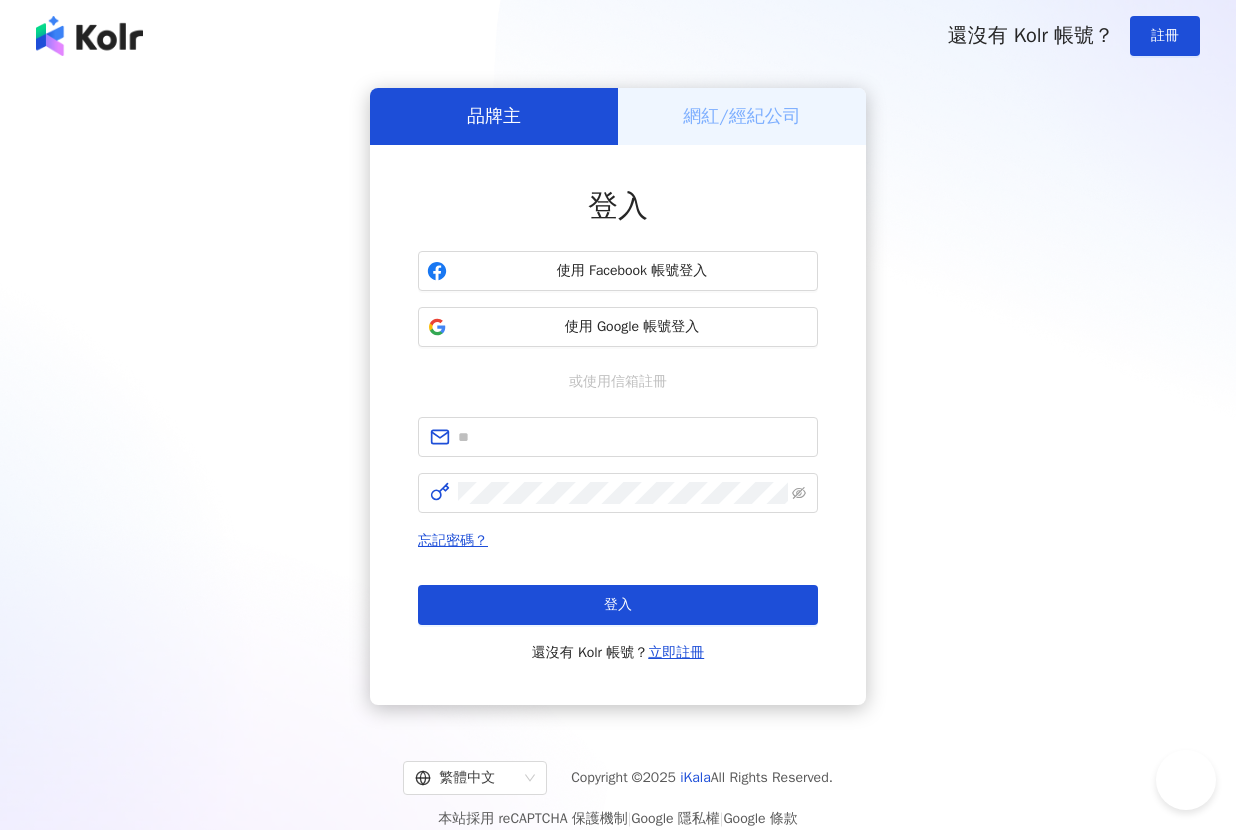 scroll, scrollTop: 0, scrollLeft: 0, axis: both 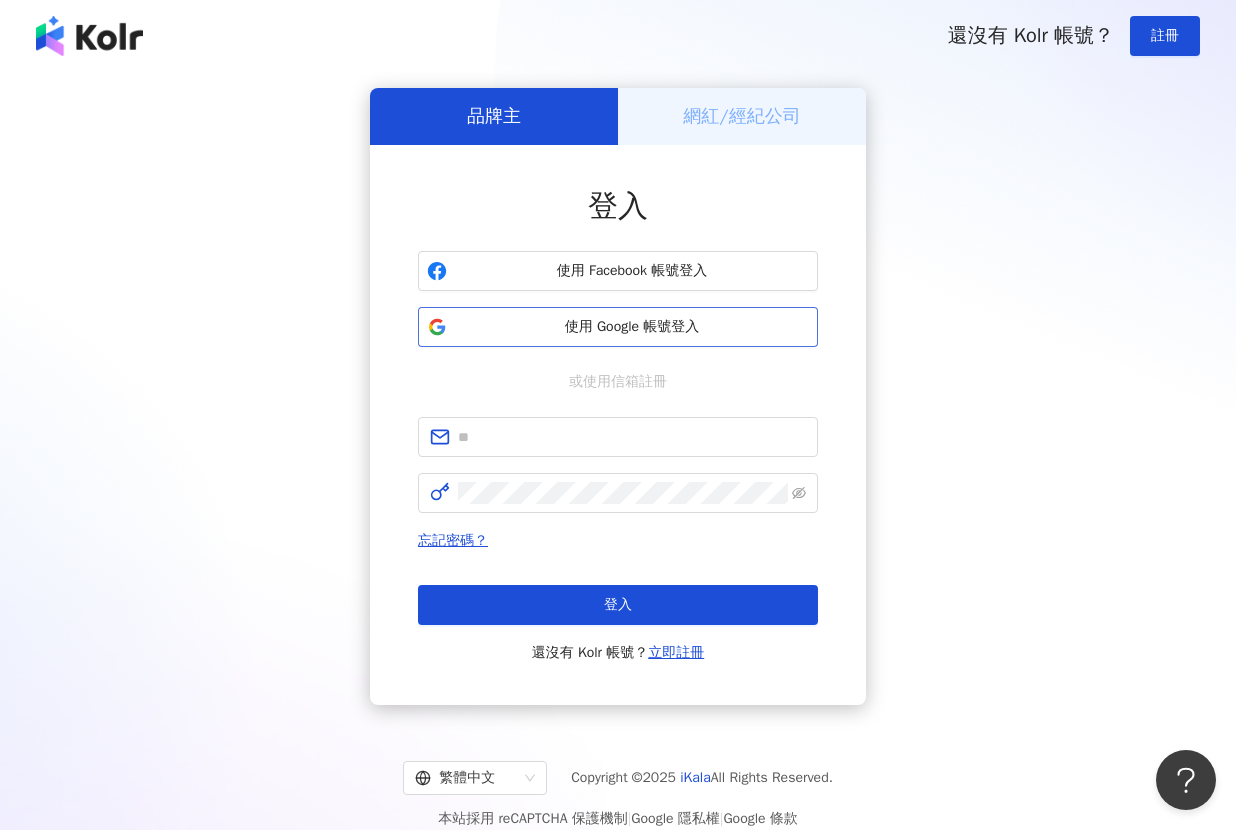 click on "使用 Google 帳號登入" at bounding box center [618, 327] 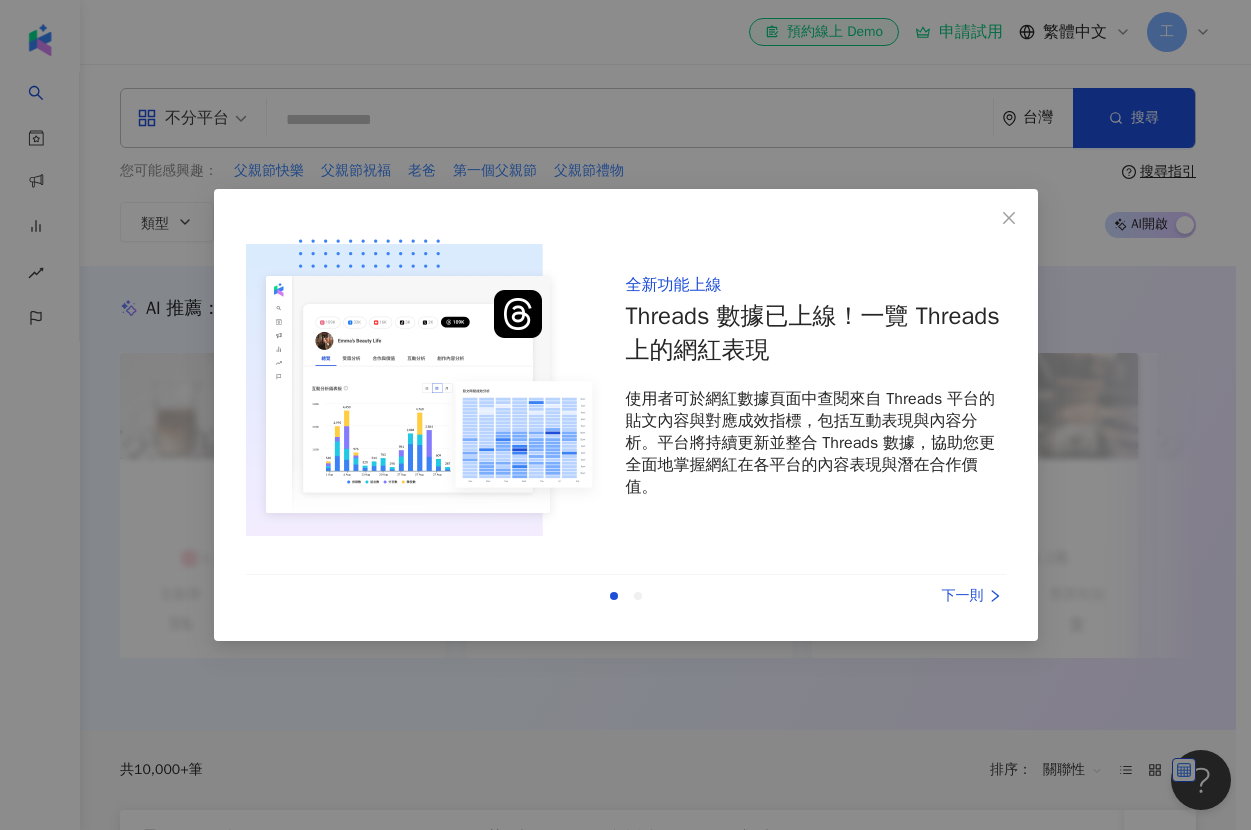 click on "下一則" at bounding box center [931, 596] 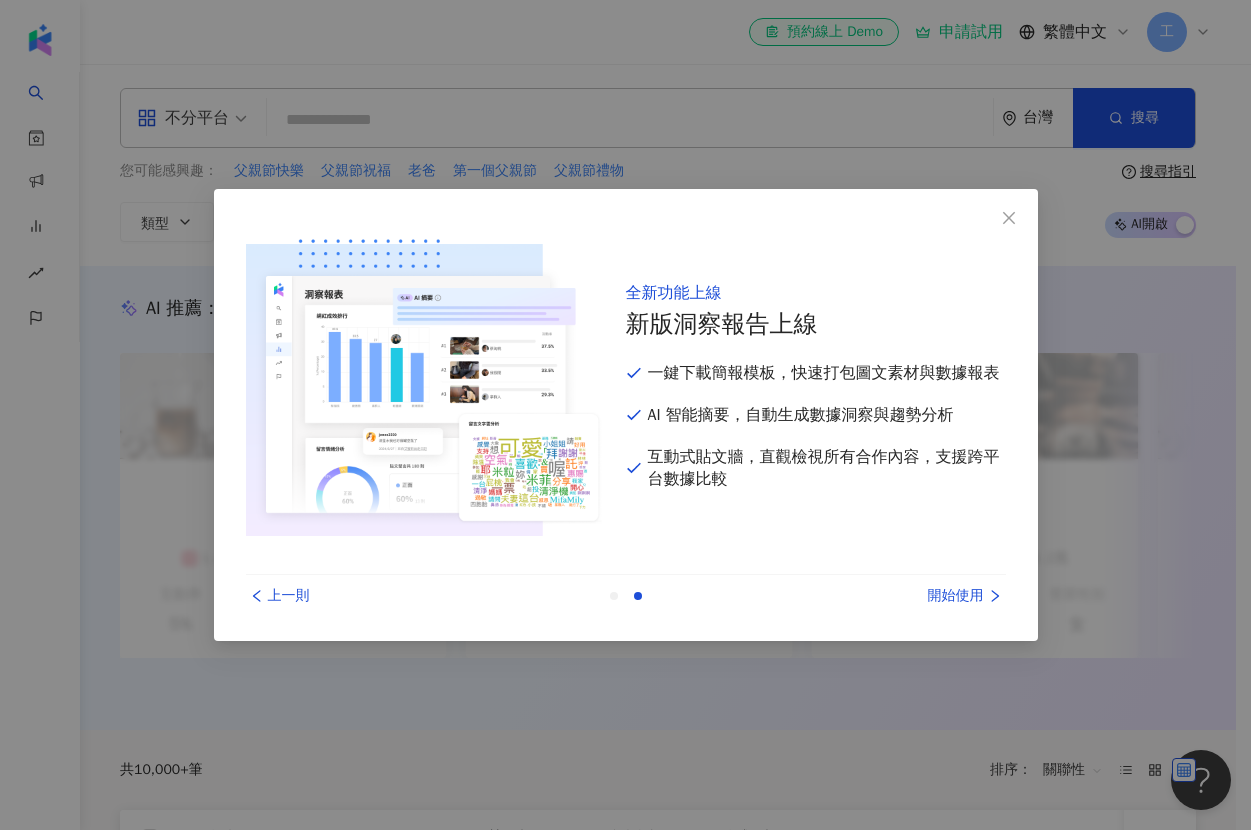 click on "開始使用" at bounding box center [931, 596] 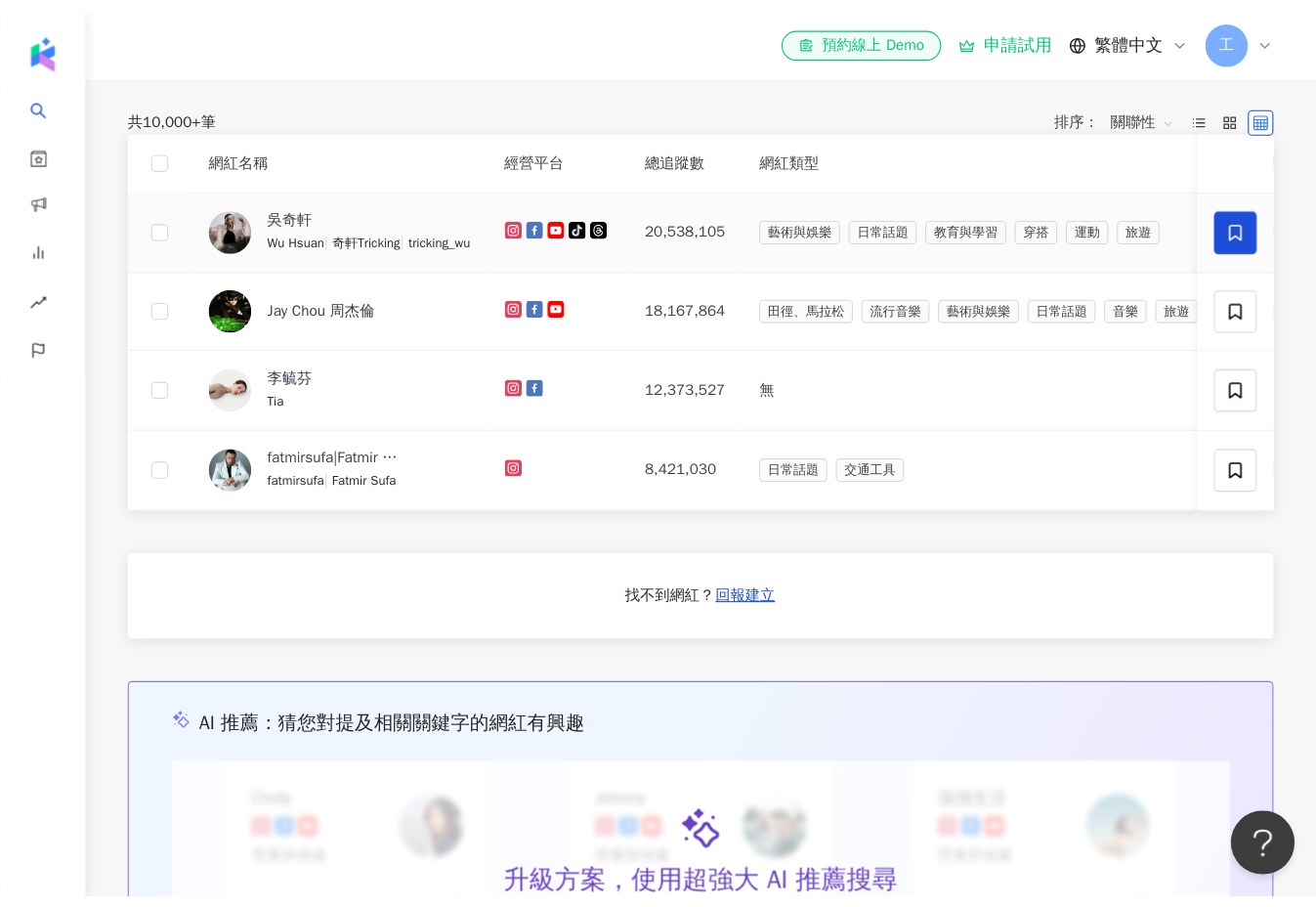 scroll, scrollTop: 515, scrollLeft: 0, axis: vertical 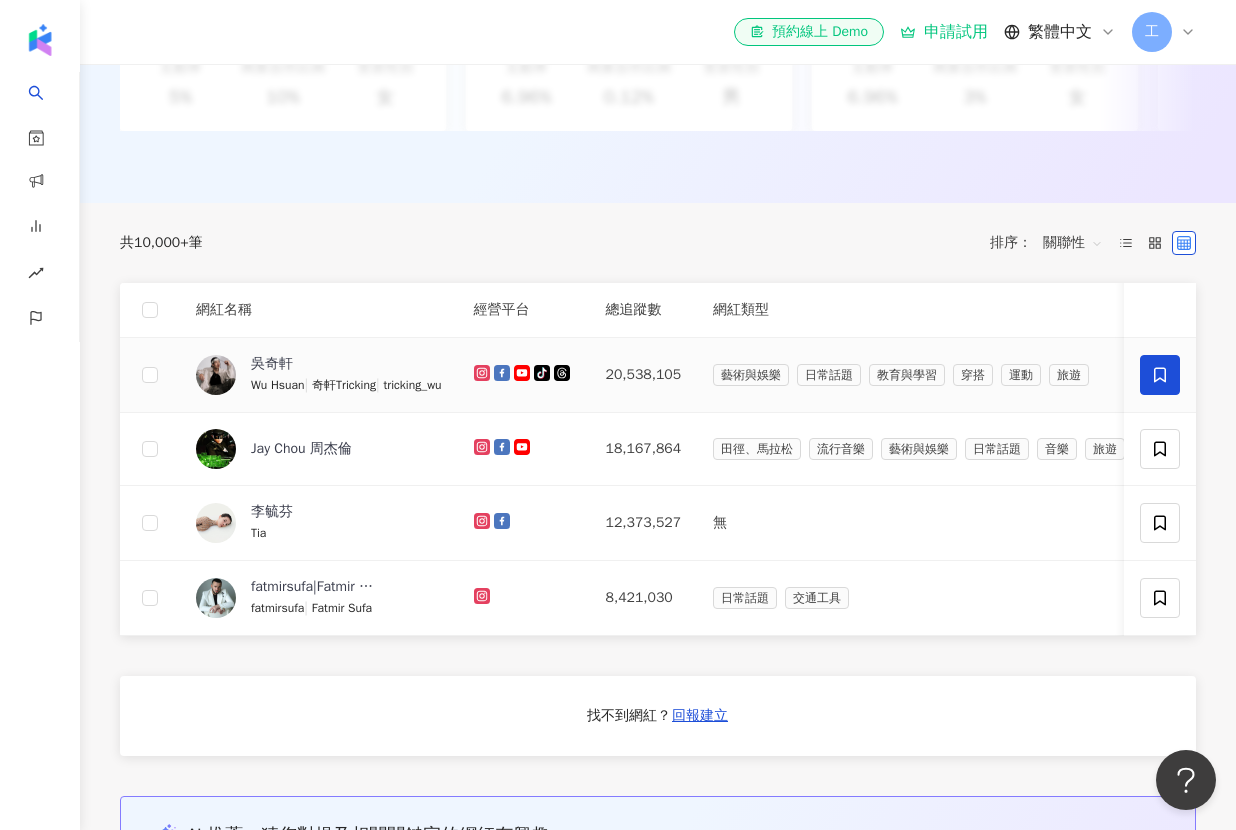 click on "吳奇軒 Wu Hsuan  |  奇軒Tricking  |  tricking_wu" at bounding box center [346, 375] 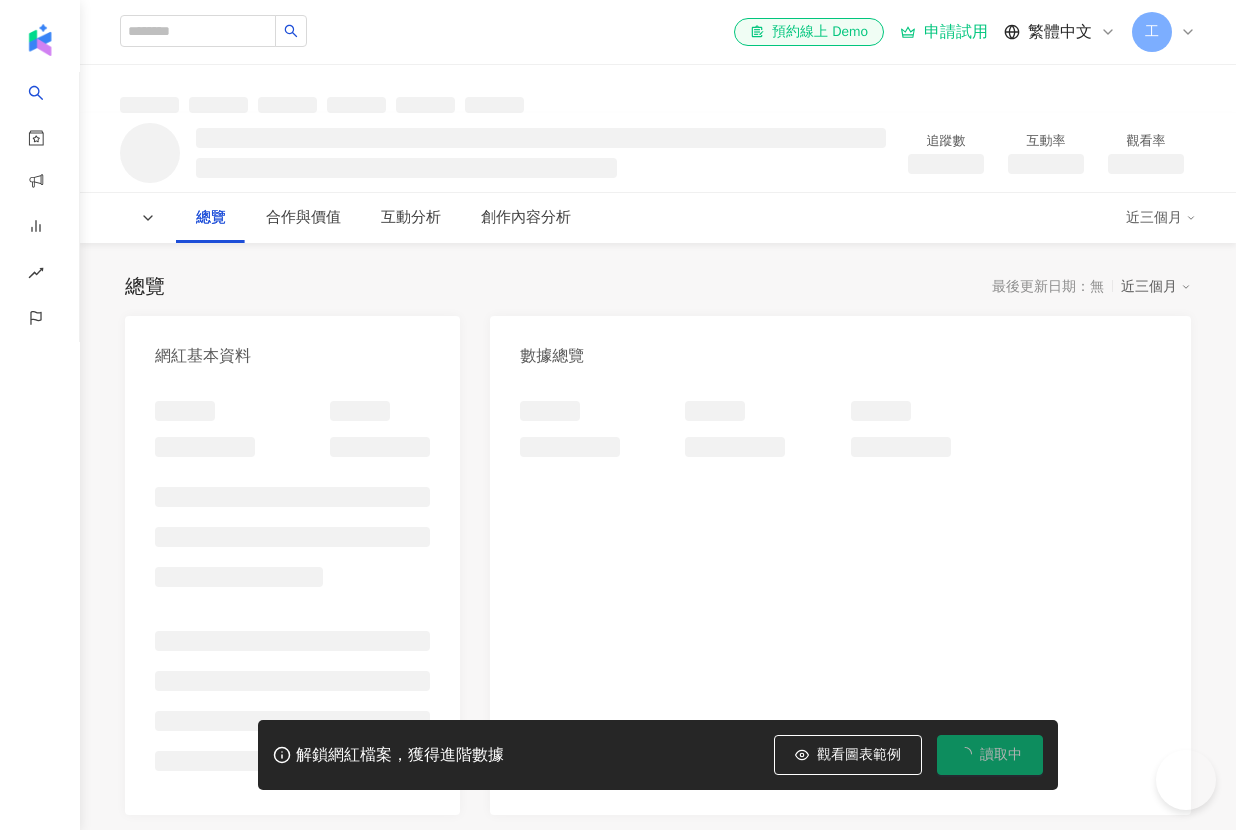 scroll, scrollTop: 0, scrollLeft: 0, axis: both 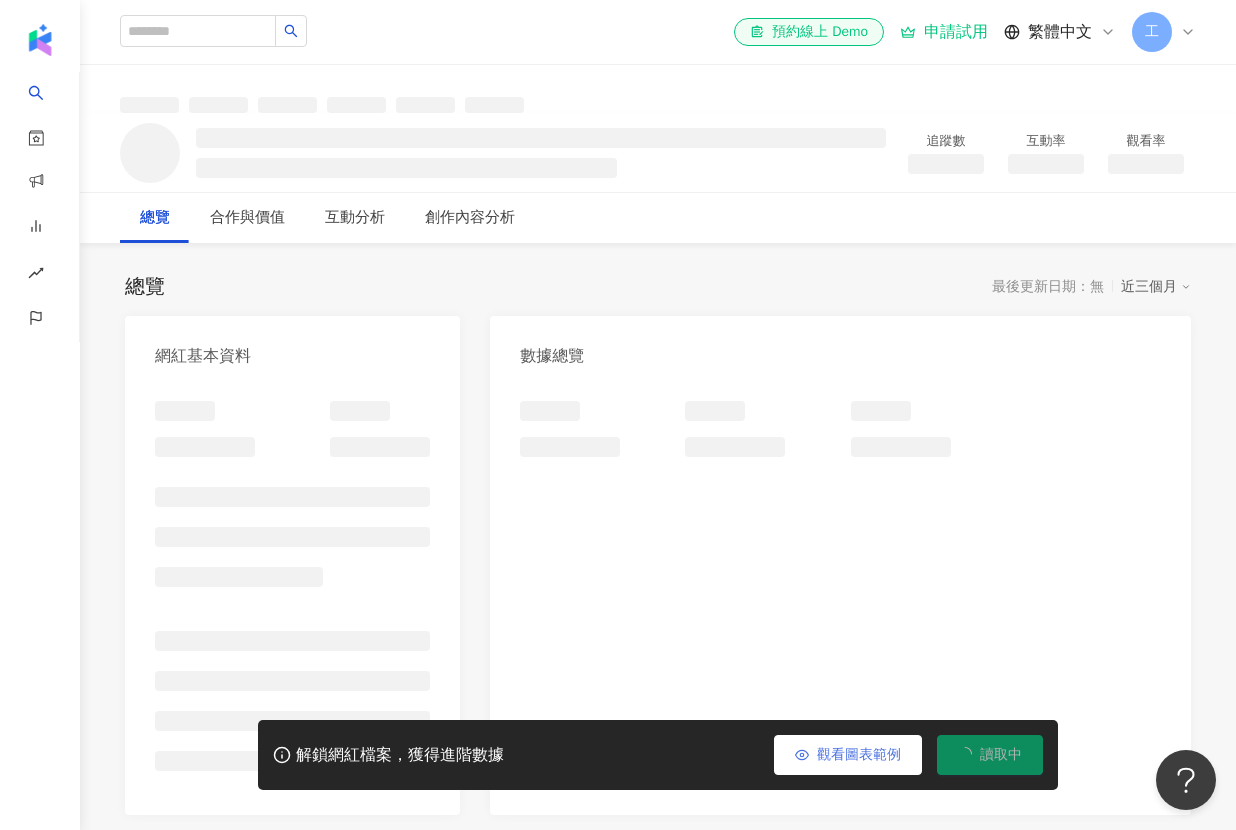 click on "觀看圖表範例" at bounding box center (859, 755) 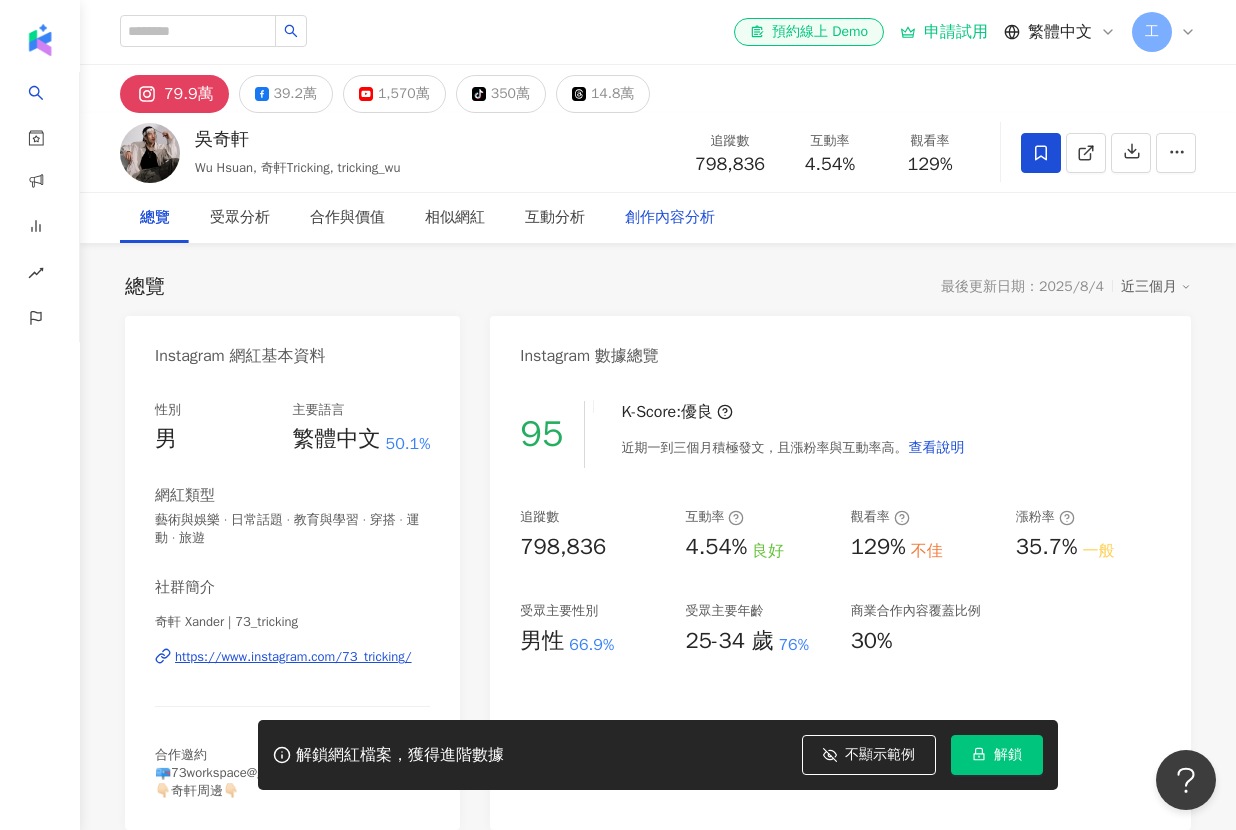 click on "創作內容分析" at bounding box center [670, 218] 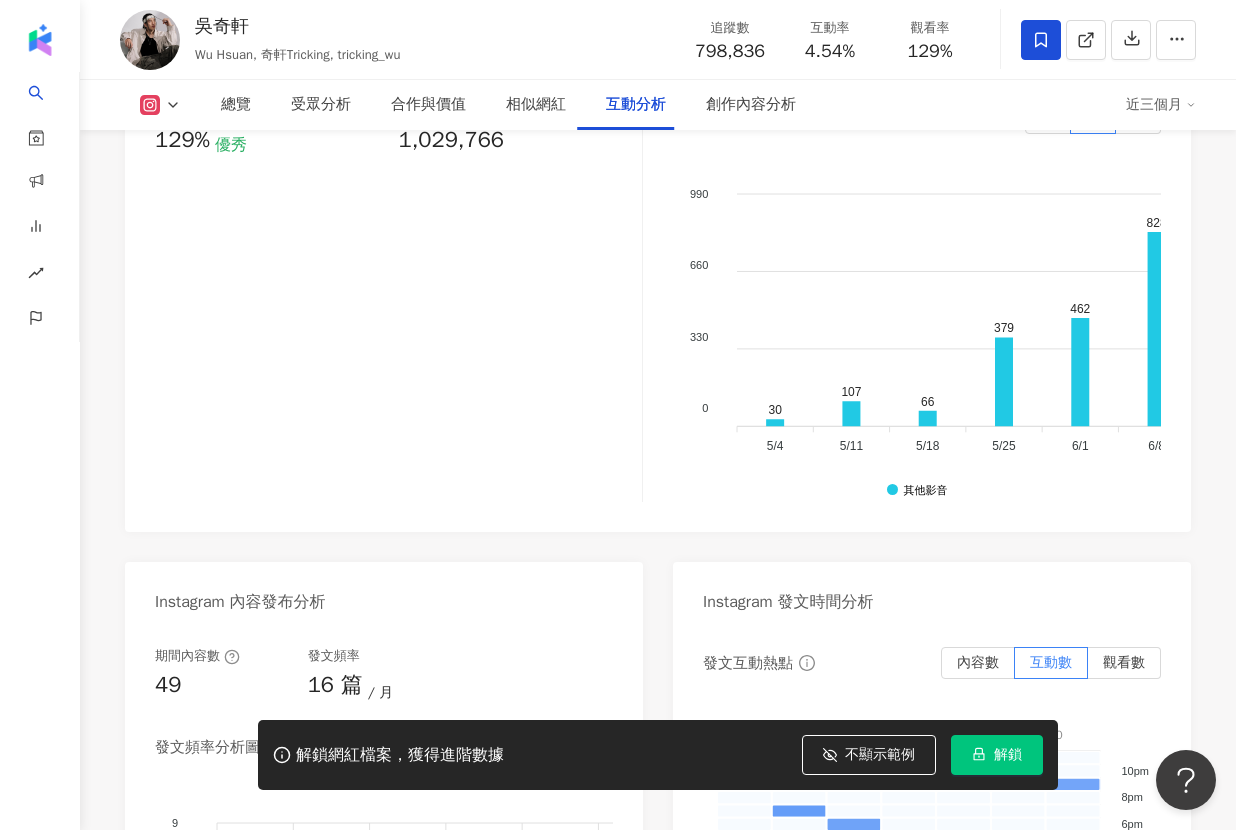 scroll, scrollTop: 3593, scrollLeft: 0, axis: vertical 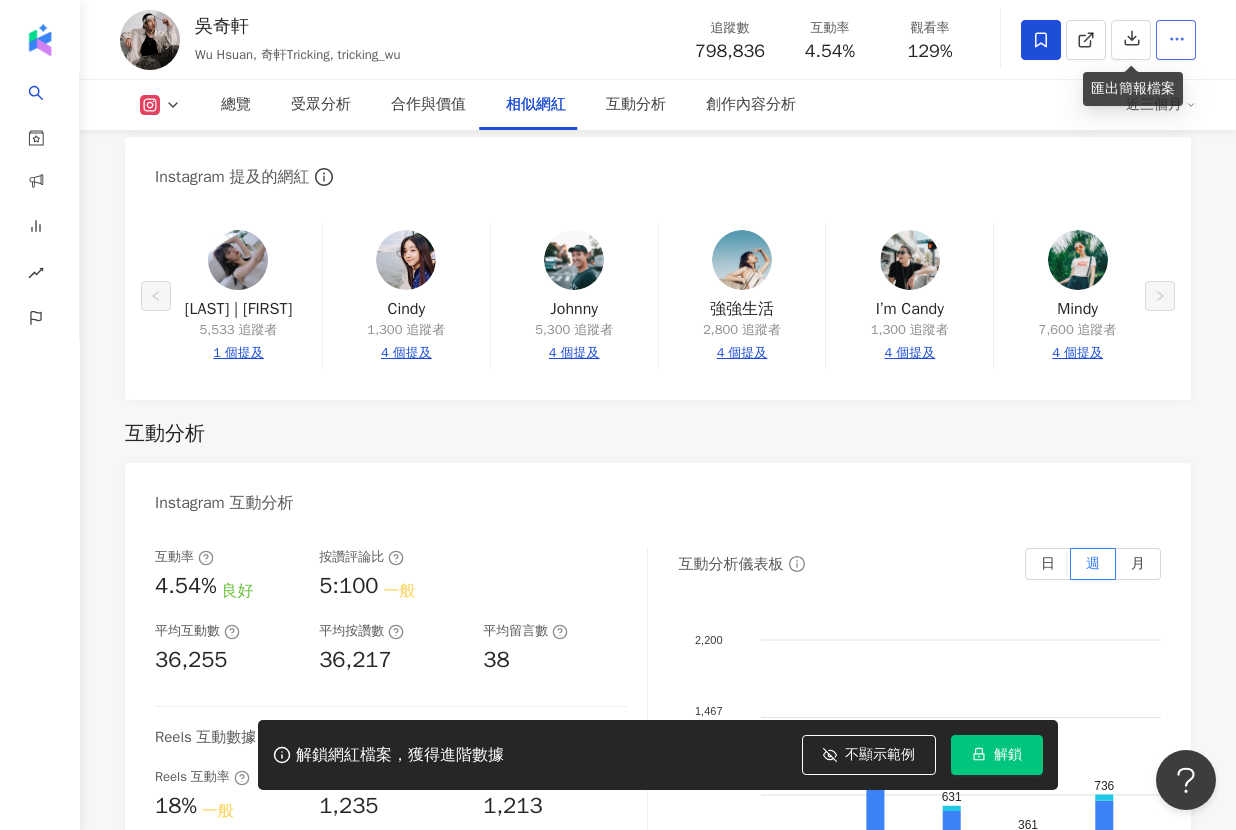 click 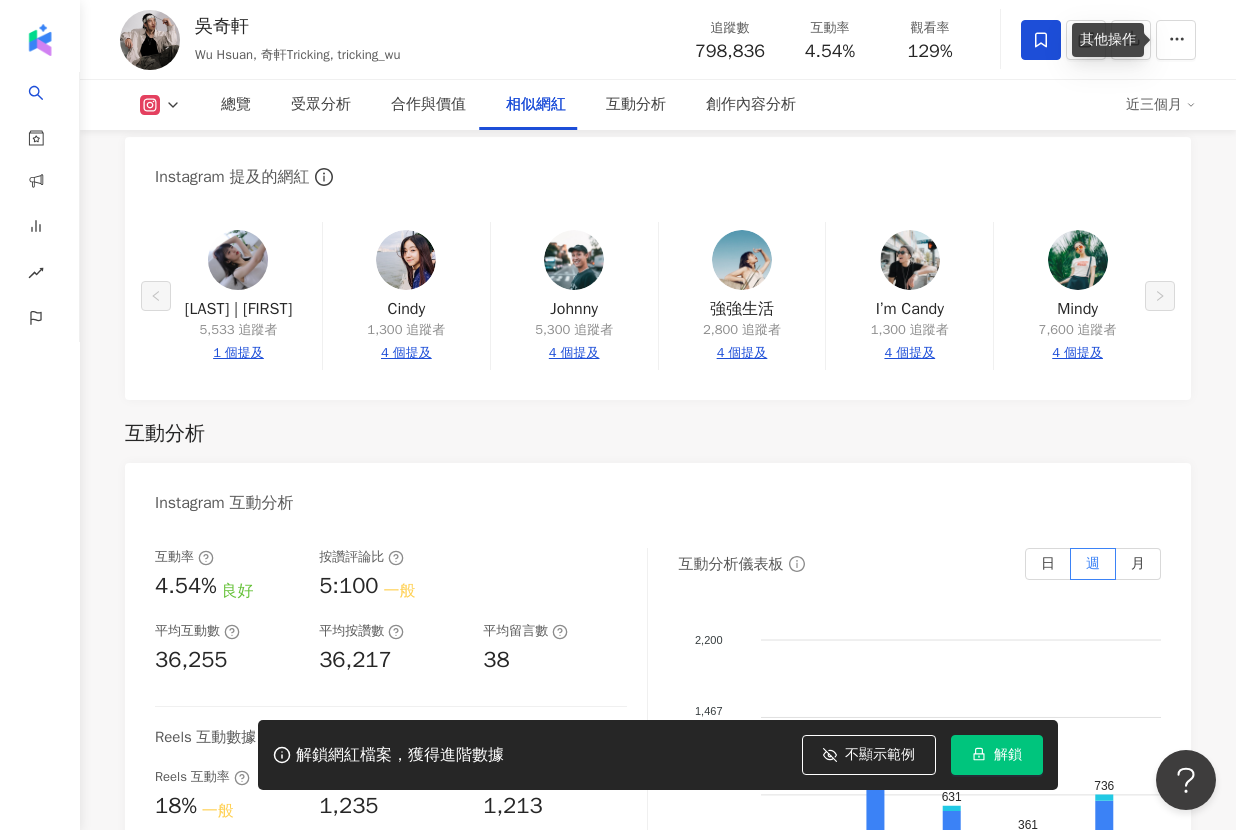click on "其他操作" at bounding box center (1108, 40) 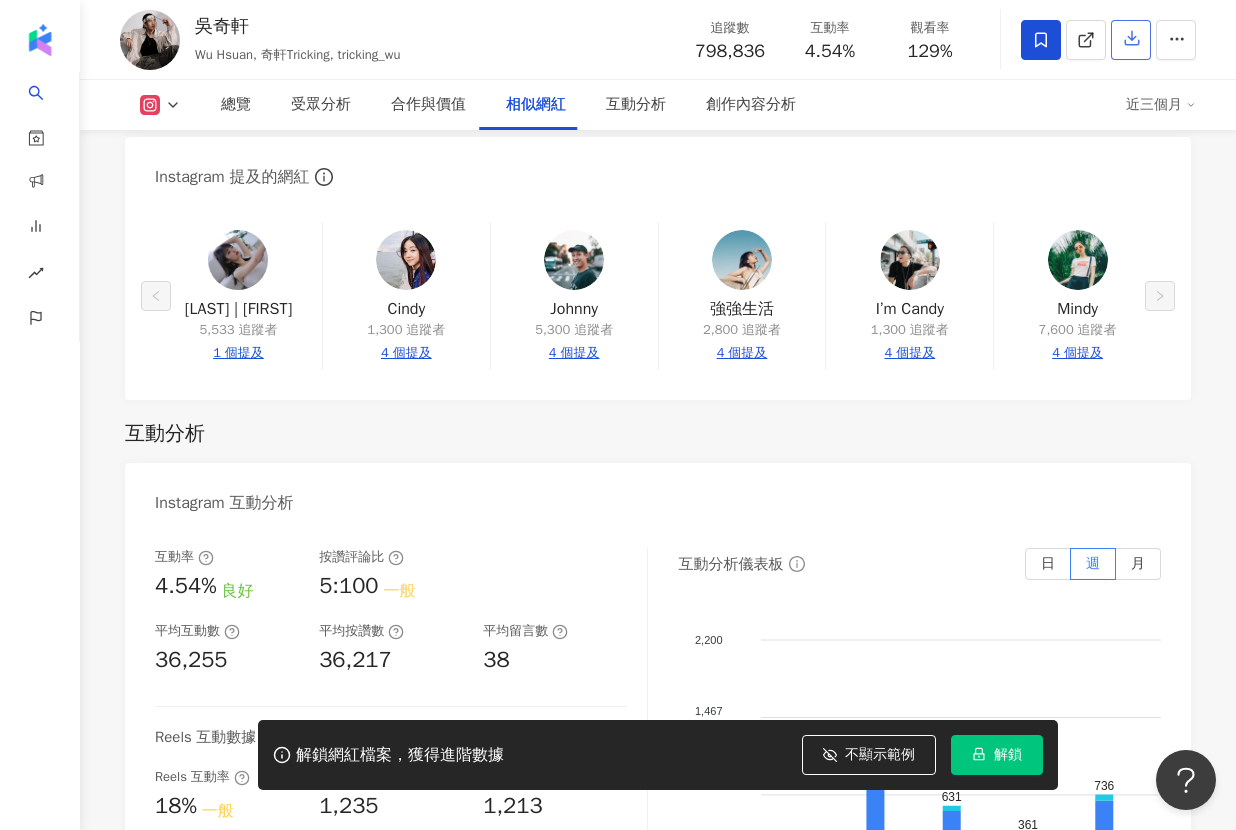 click at bounding box center [1131, 40] 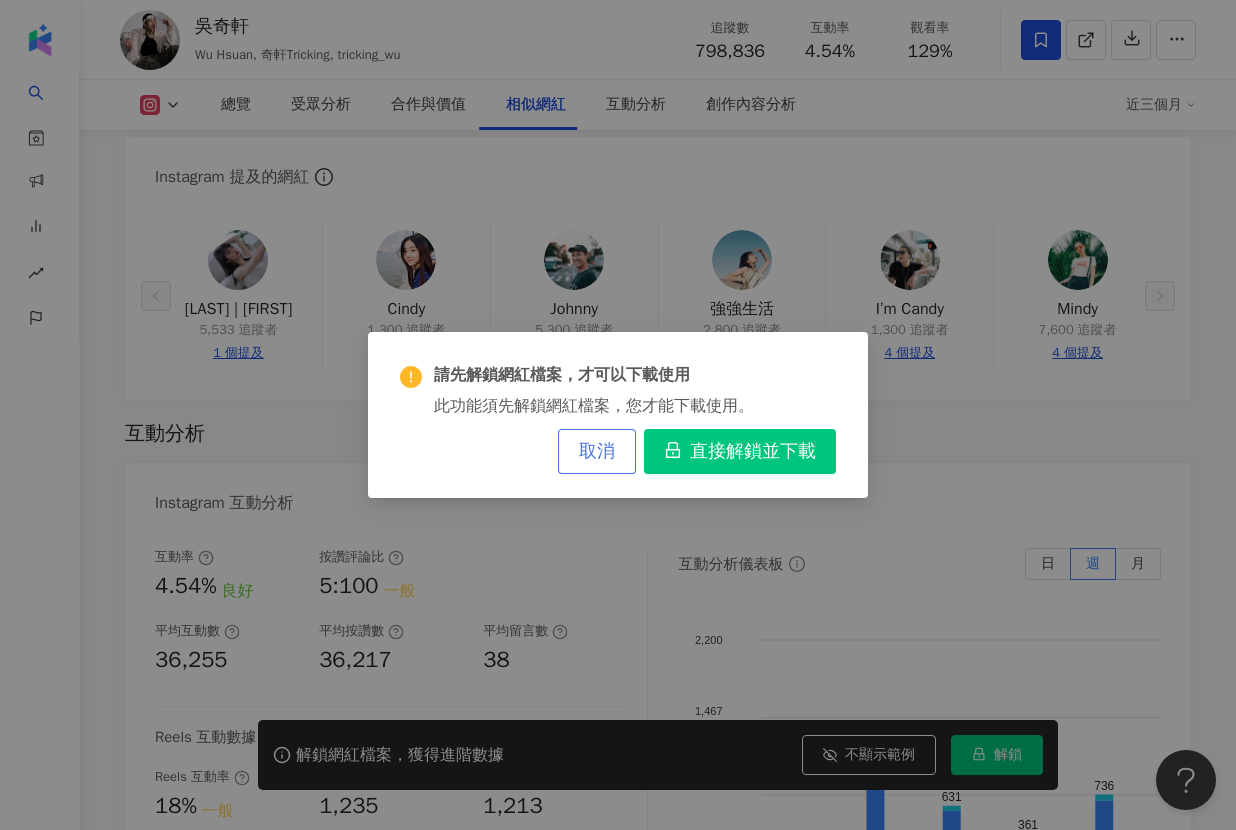 click on "取消" at bounding box center (597, 451) 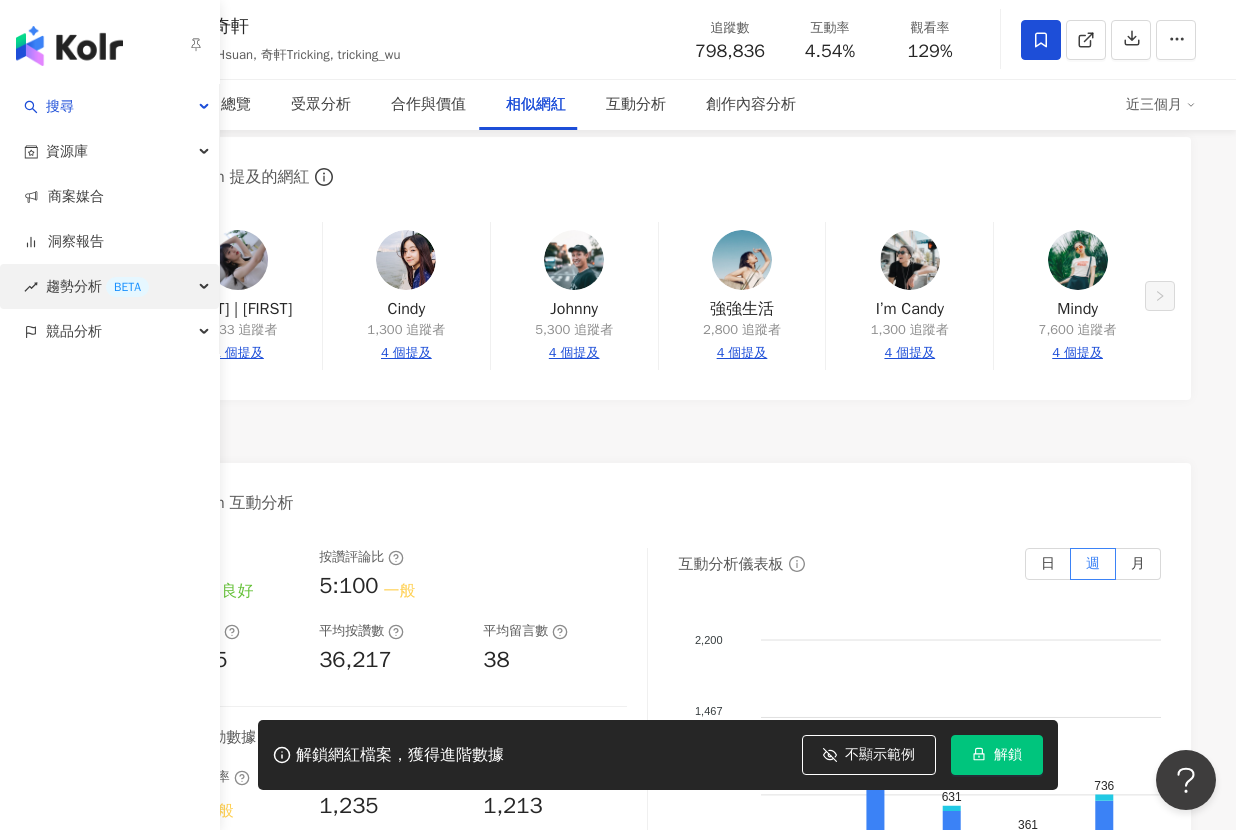 click on "趨勢分析 BETA" at bounding box center (109, 286) 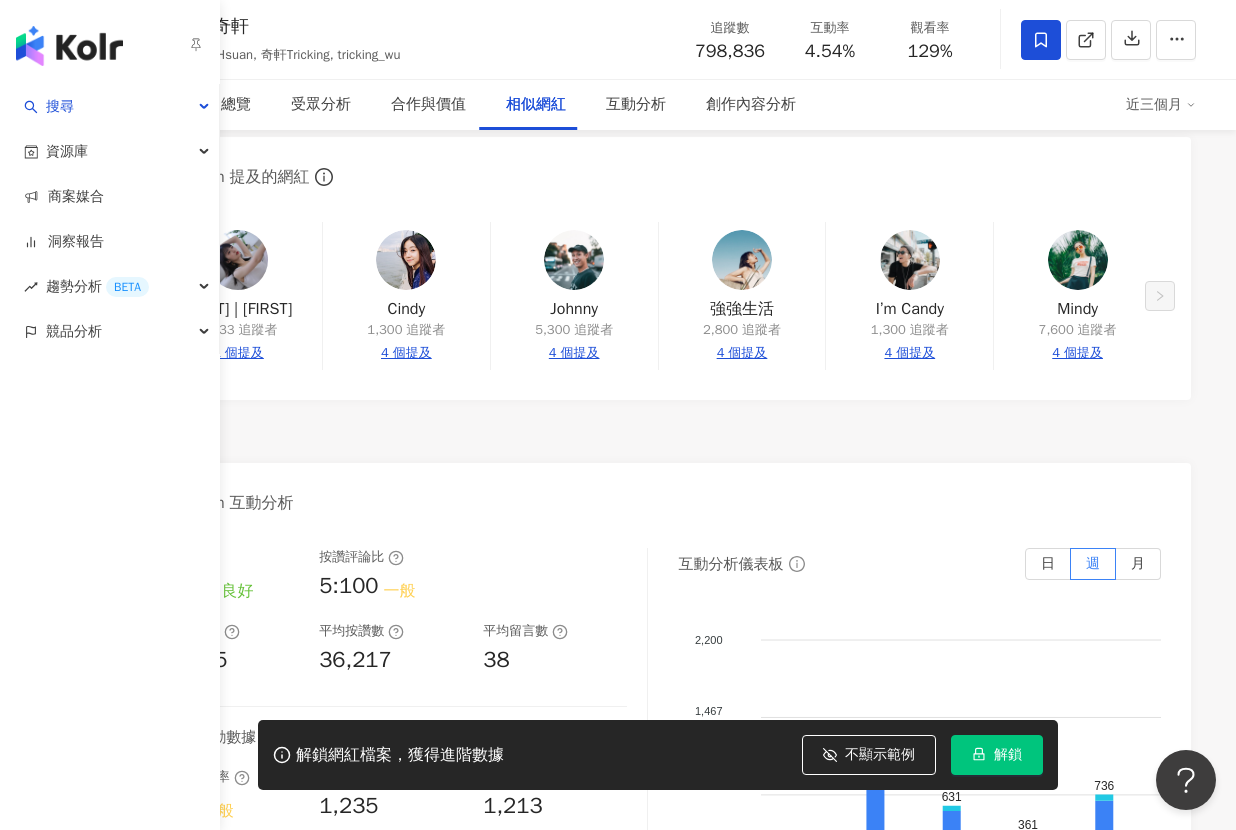 click at bounding box center (69, 46) 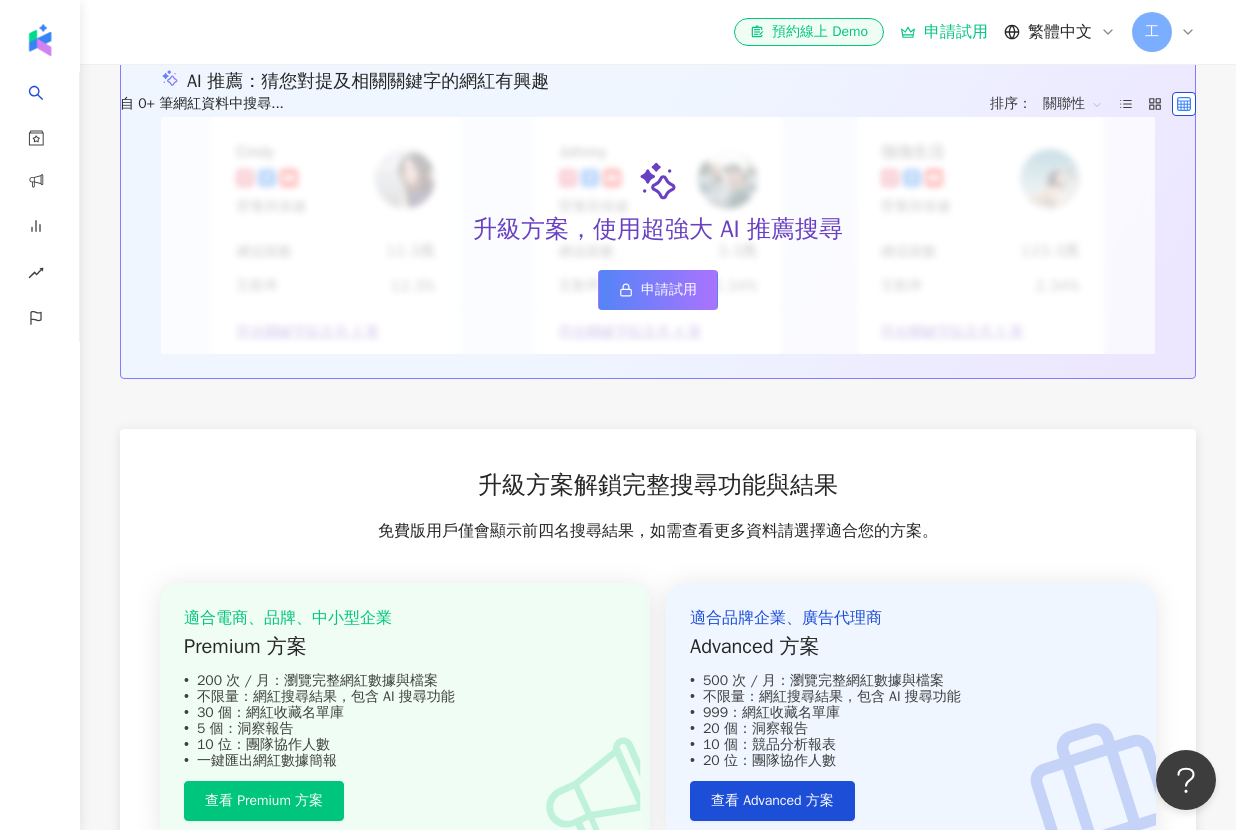scroll, scrollTop: 0, scrollLeft: 0, axis: both 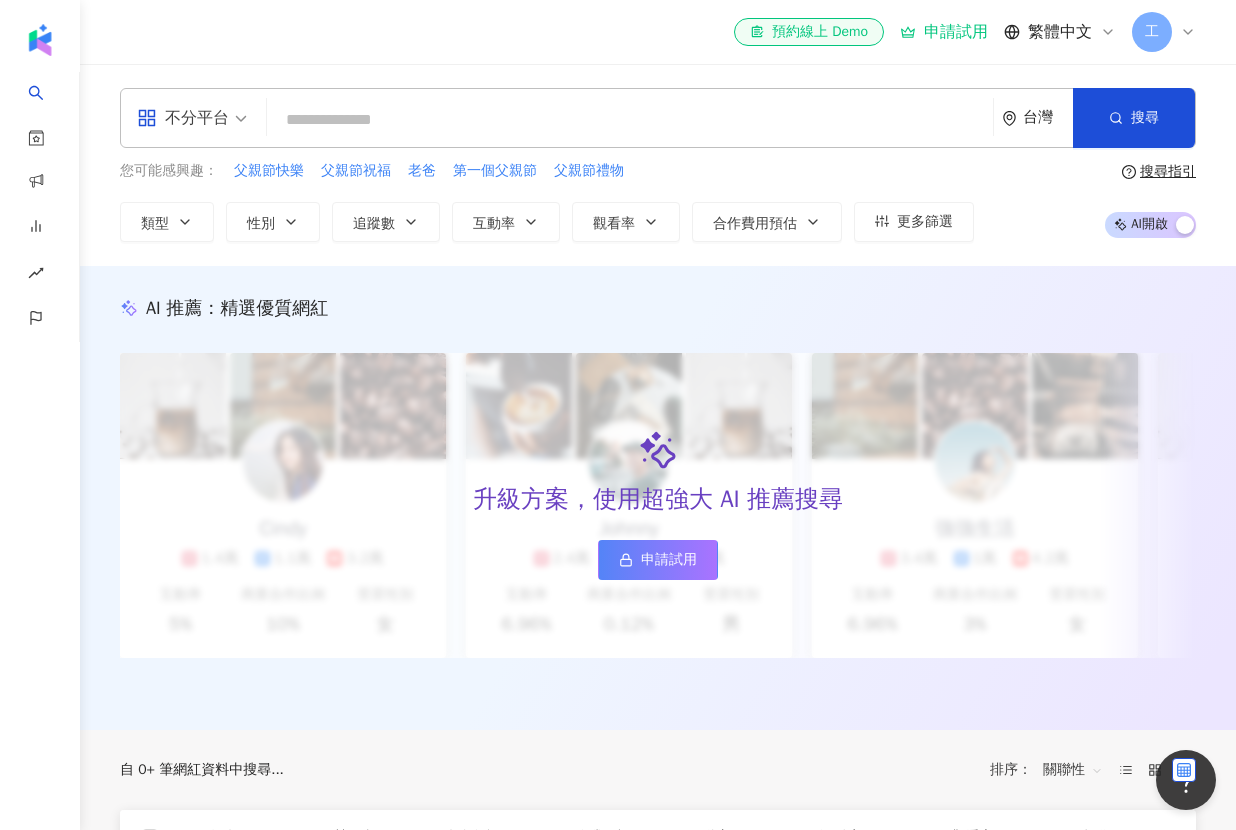 click on "工" at bounding box center [1164, 32] 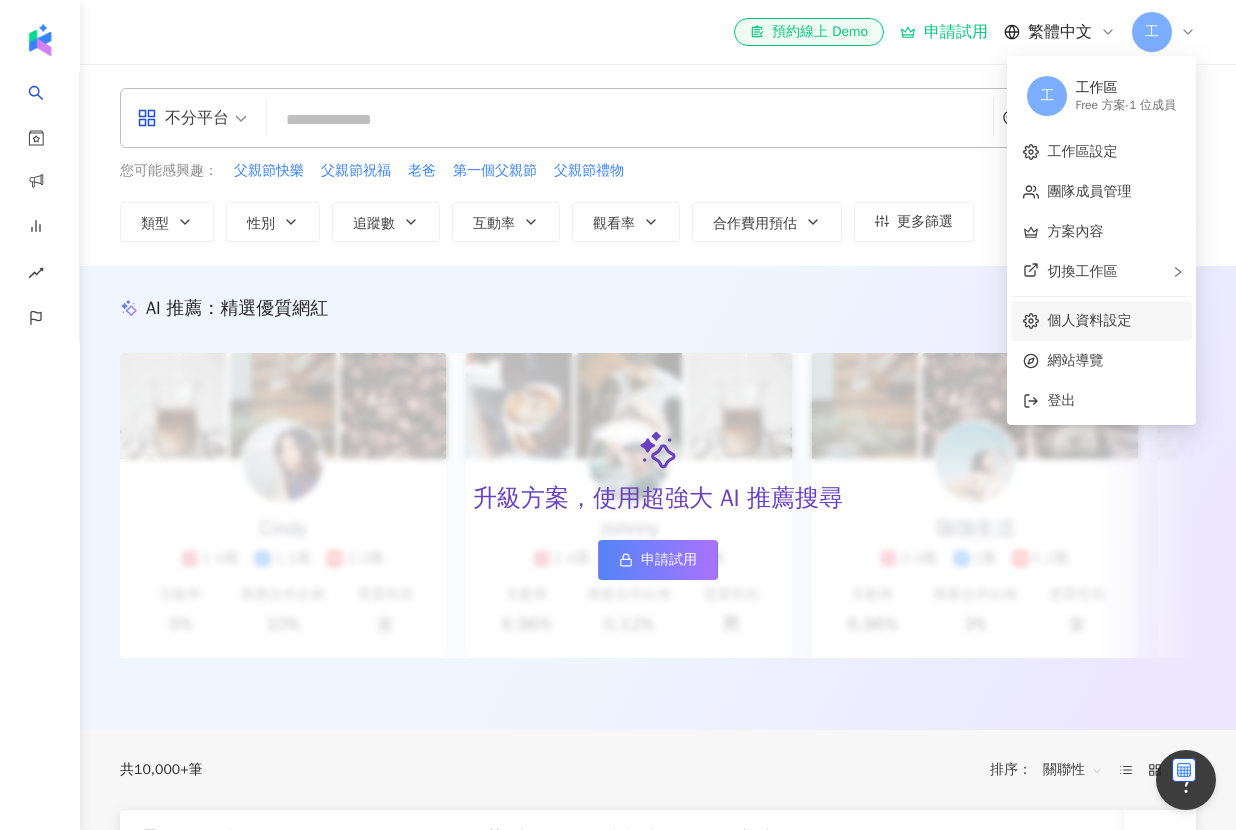click on "個人資料設定" at bounding box center [1089, 320] 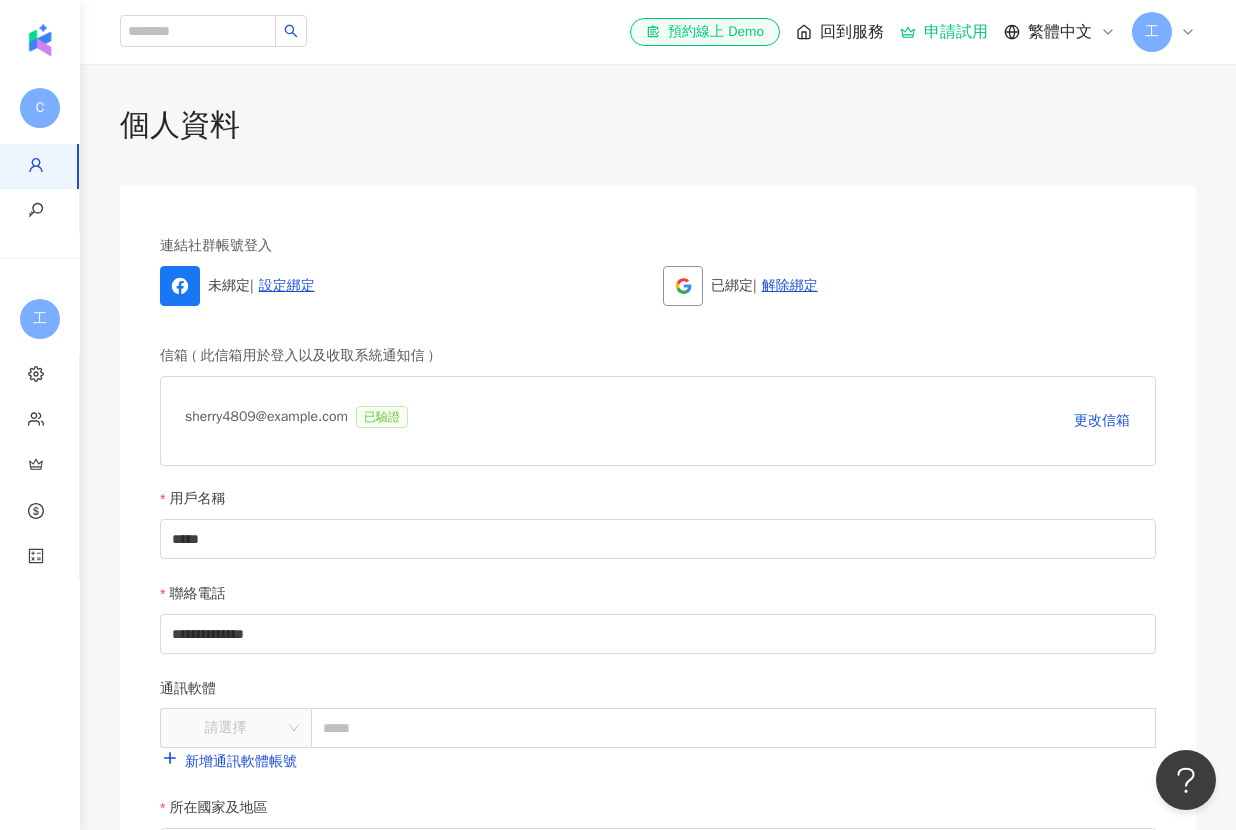 scroll, scrollTop: 516, scrollLeft: 0, axis: vertical 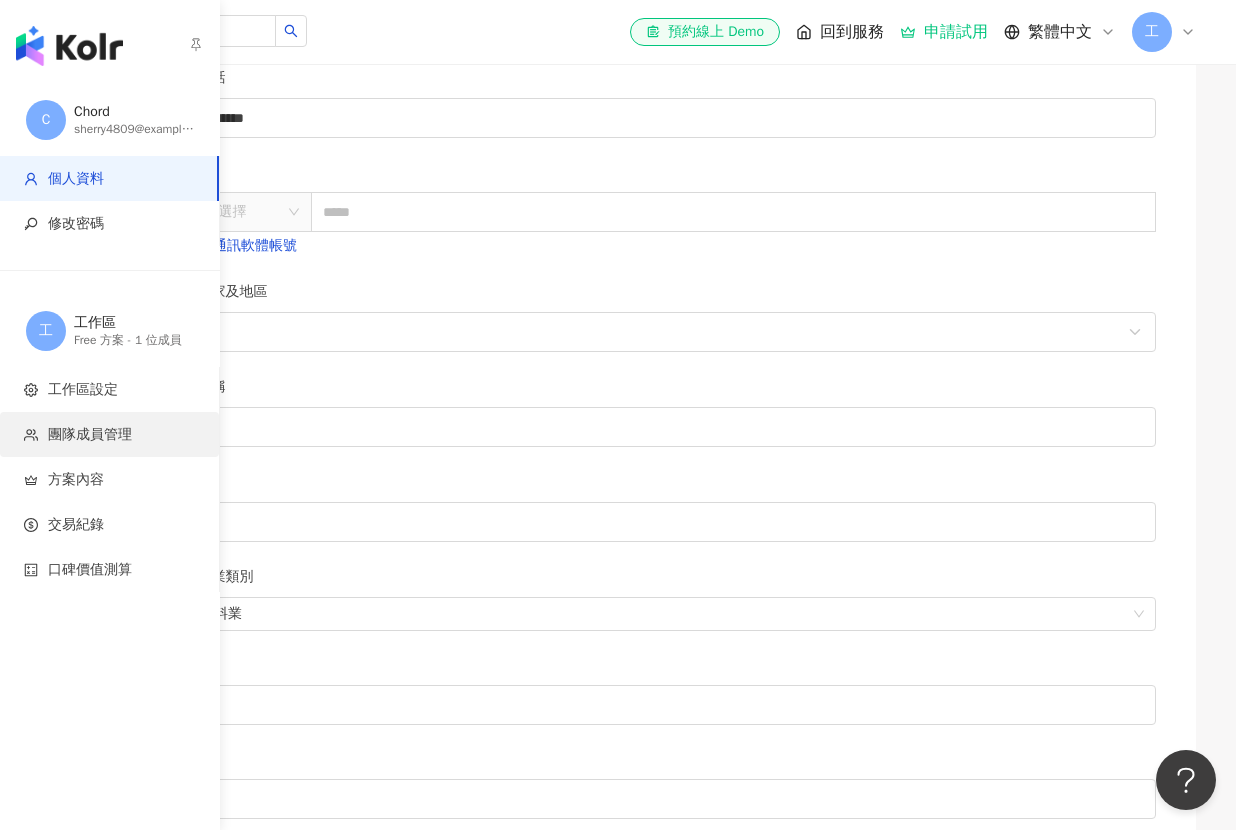 click on "團隊成員管理" at bounding box center [109, 434] 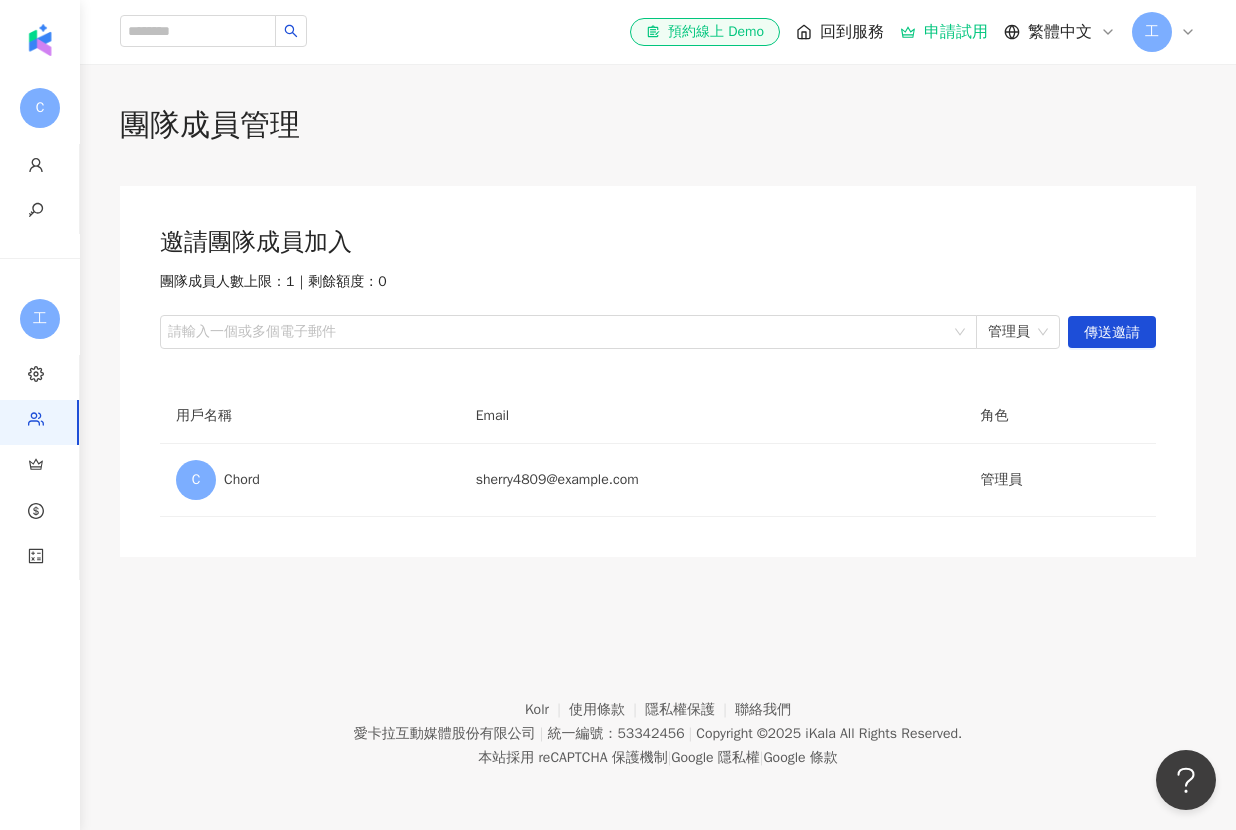 click on "邀請團隊成員加入" at bounding box center (658, 243) 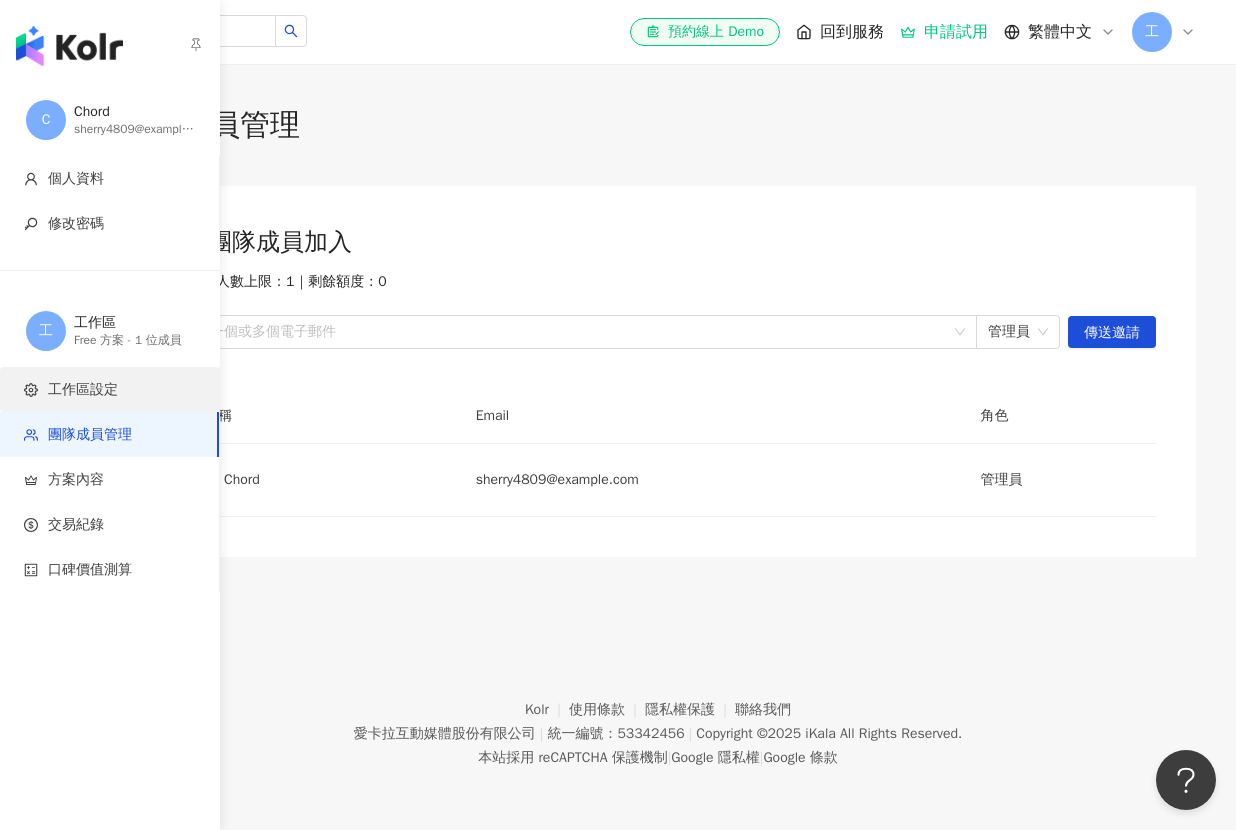 click on "工作區設定" at bounding box center [113, 390] 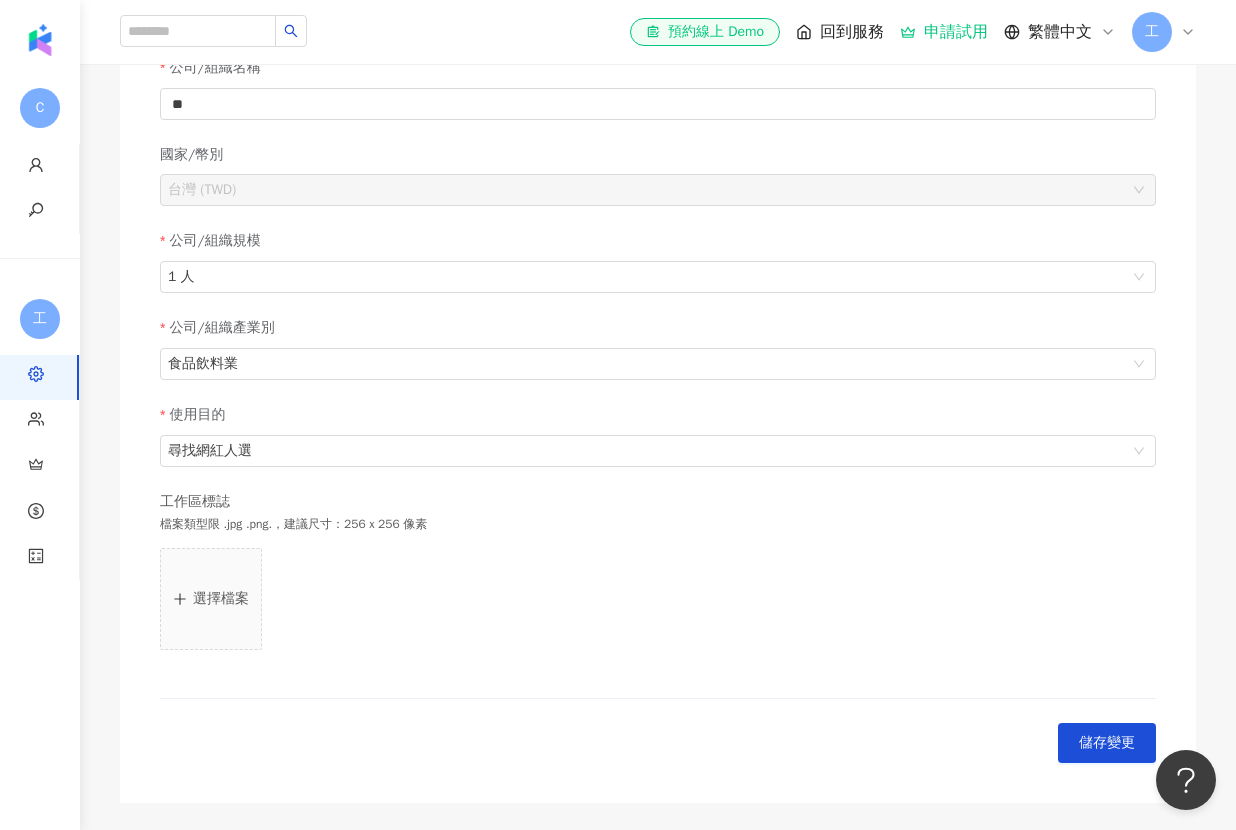 scroll, scrollTop: 103, scrollLeft: 0, axis: vertical 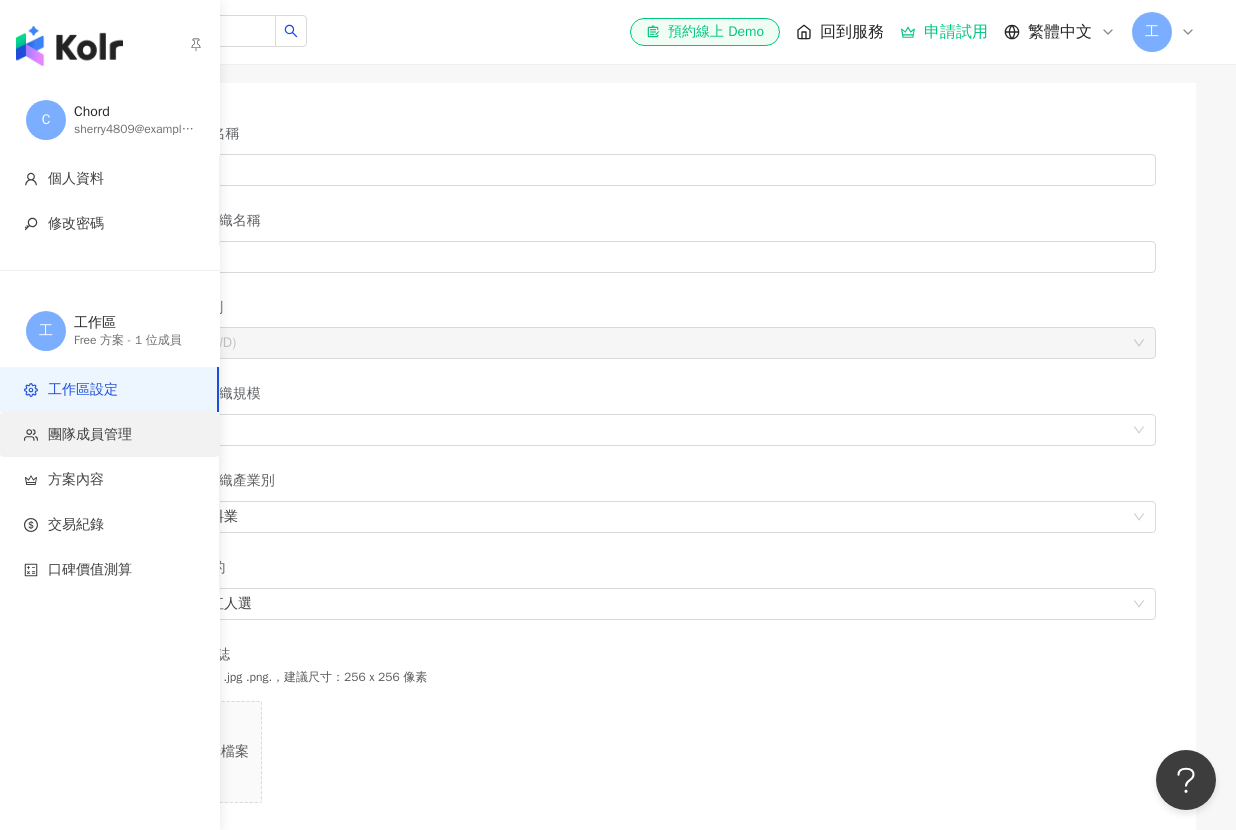 click on "團隊成員管理" at bounding box center (109, 434) 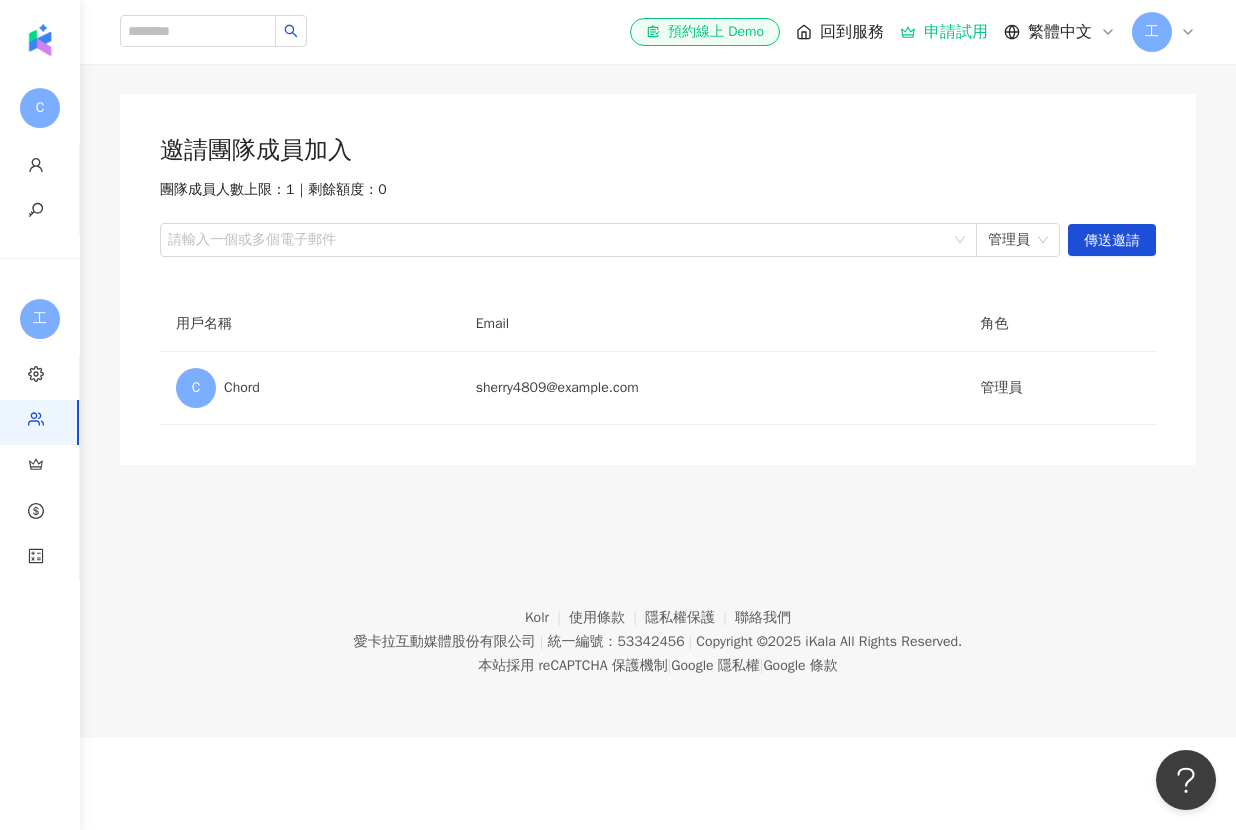 scroll, scrollTop: 0, scrollLeft: 0, axis: both 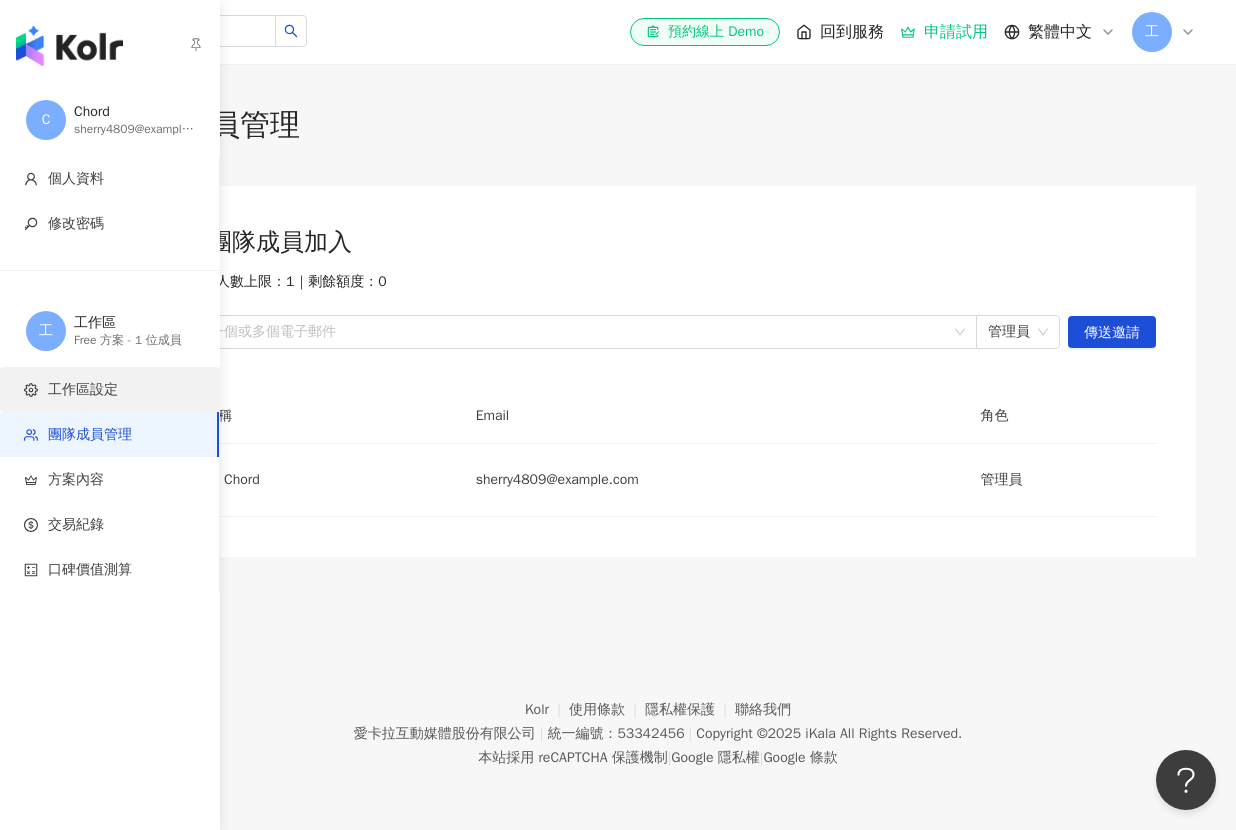 click on "工作區設定" at bounding box center [83, 390] 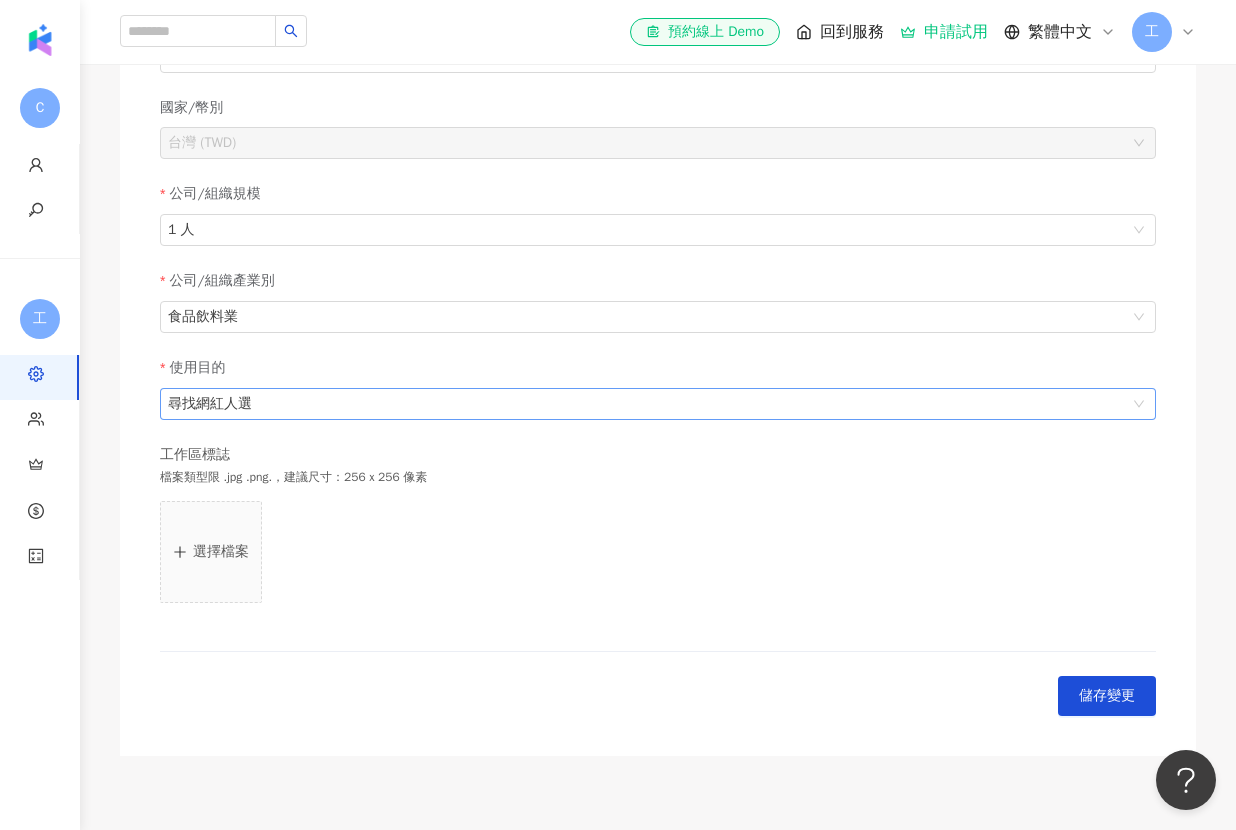 scroll, scrollTop: 0, scrollLeft: 0, axis: both 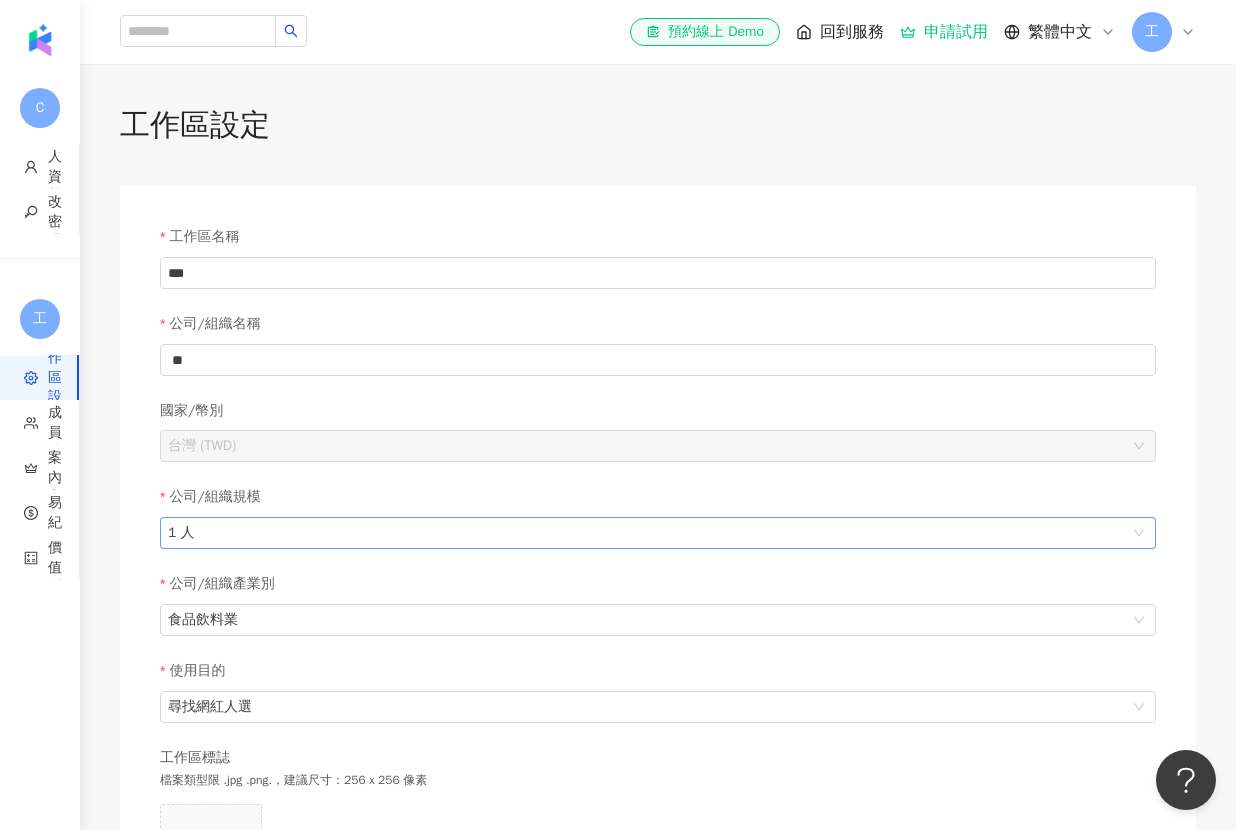 click on "1 人" at bounding box center [658, 533] 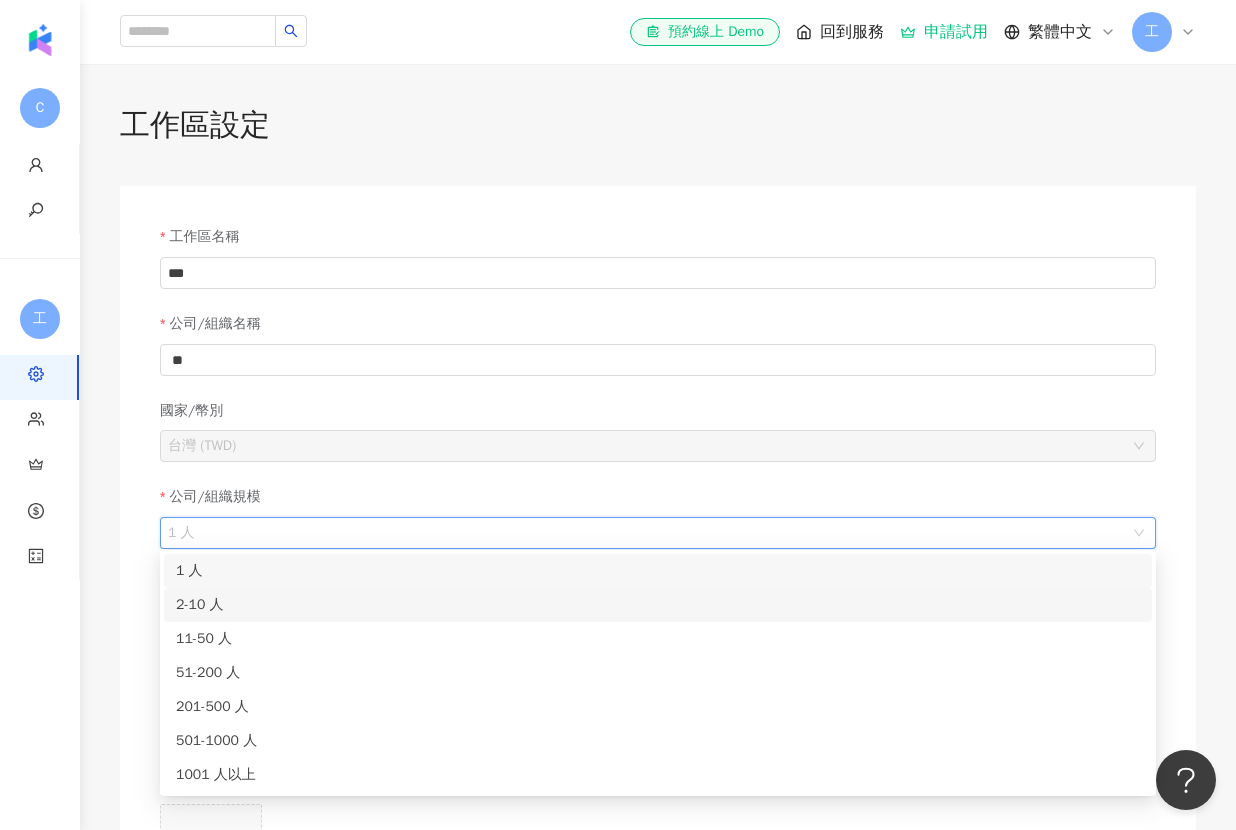 click on "2-10 人" at bounding box center [658, 605] 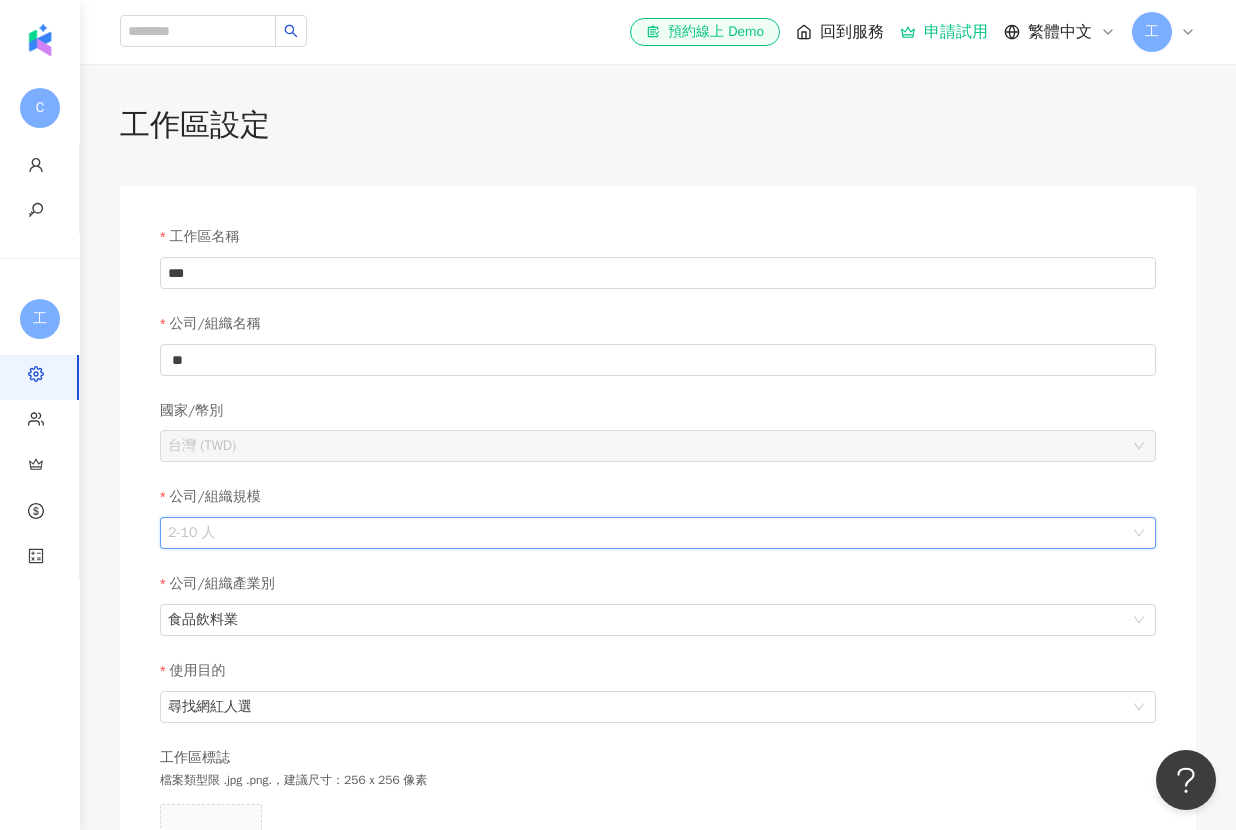 click on "2-10 人" at bounding box center [658, 533] 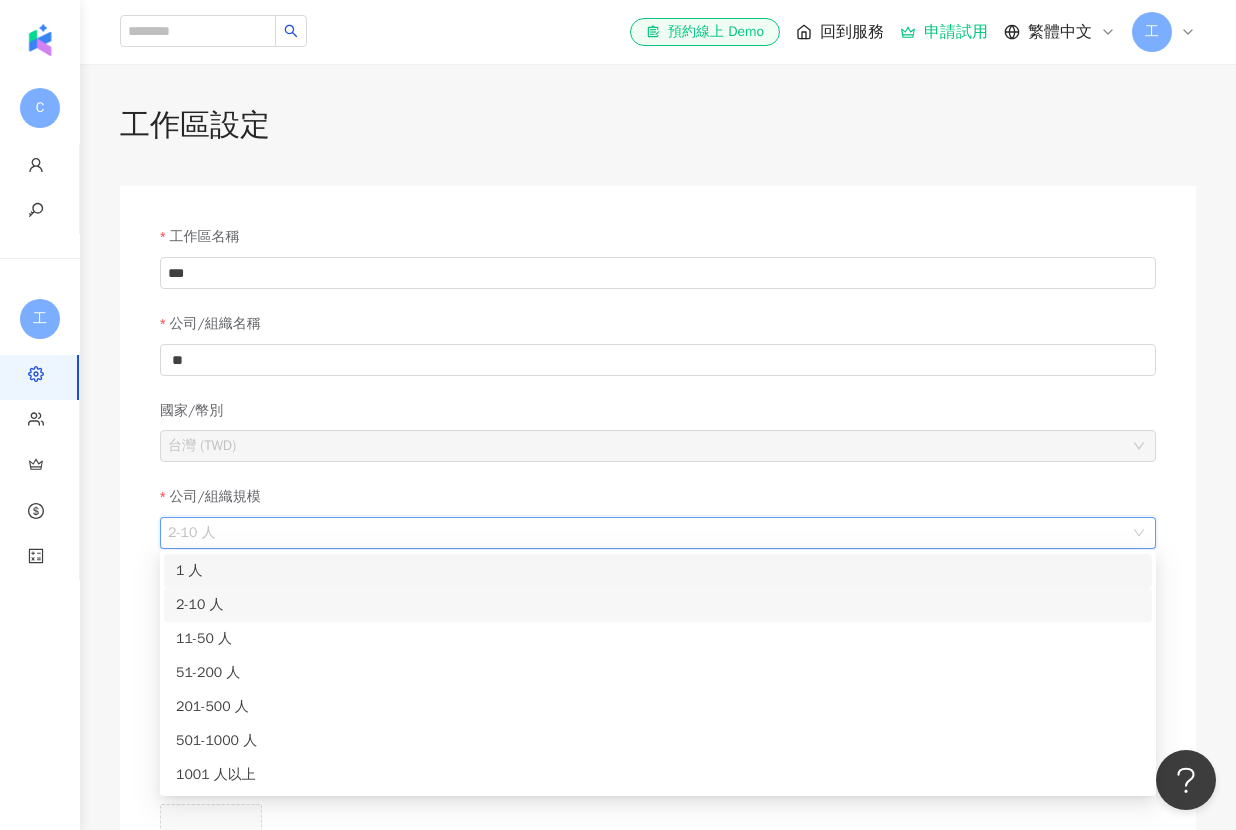 click on "1 人" at bounding box center [658, 571] 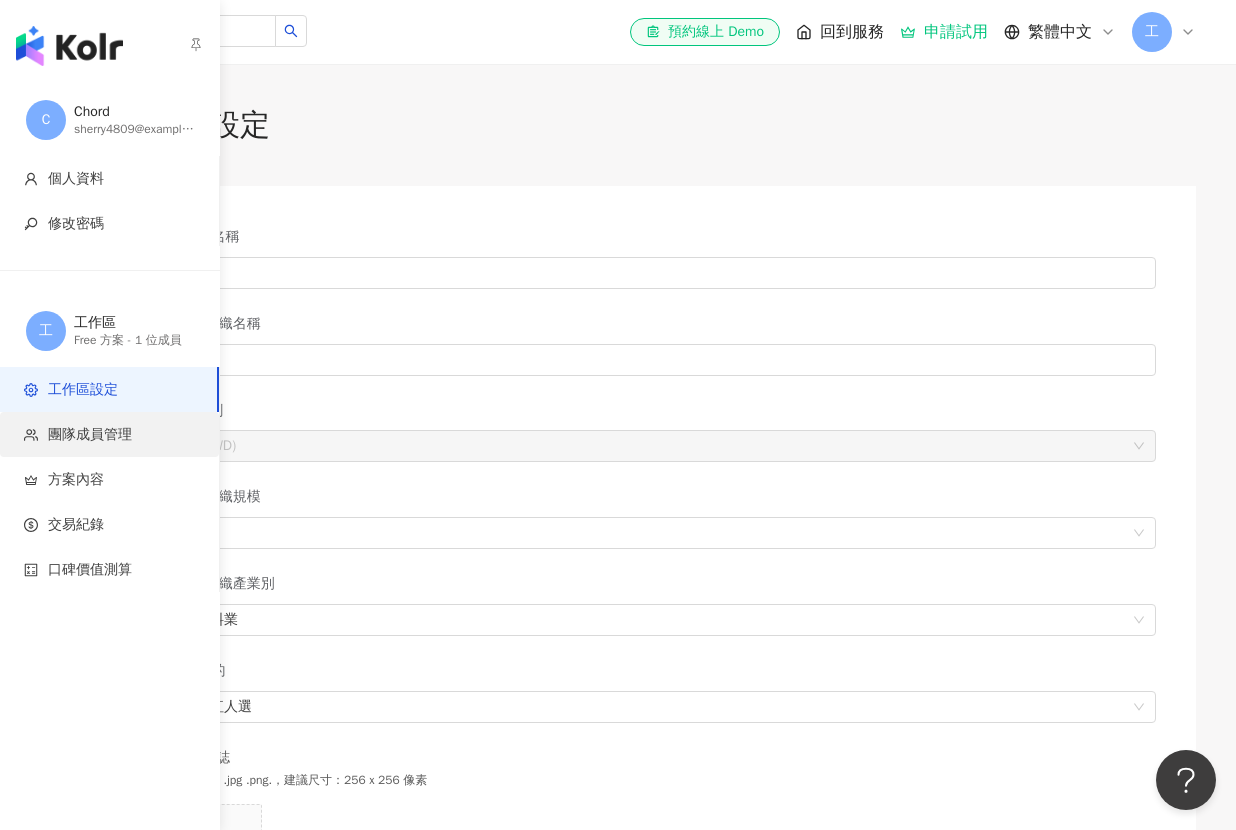 click on "團隊成員管理" at bounding box center [113, 435] 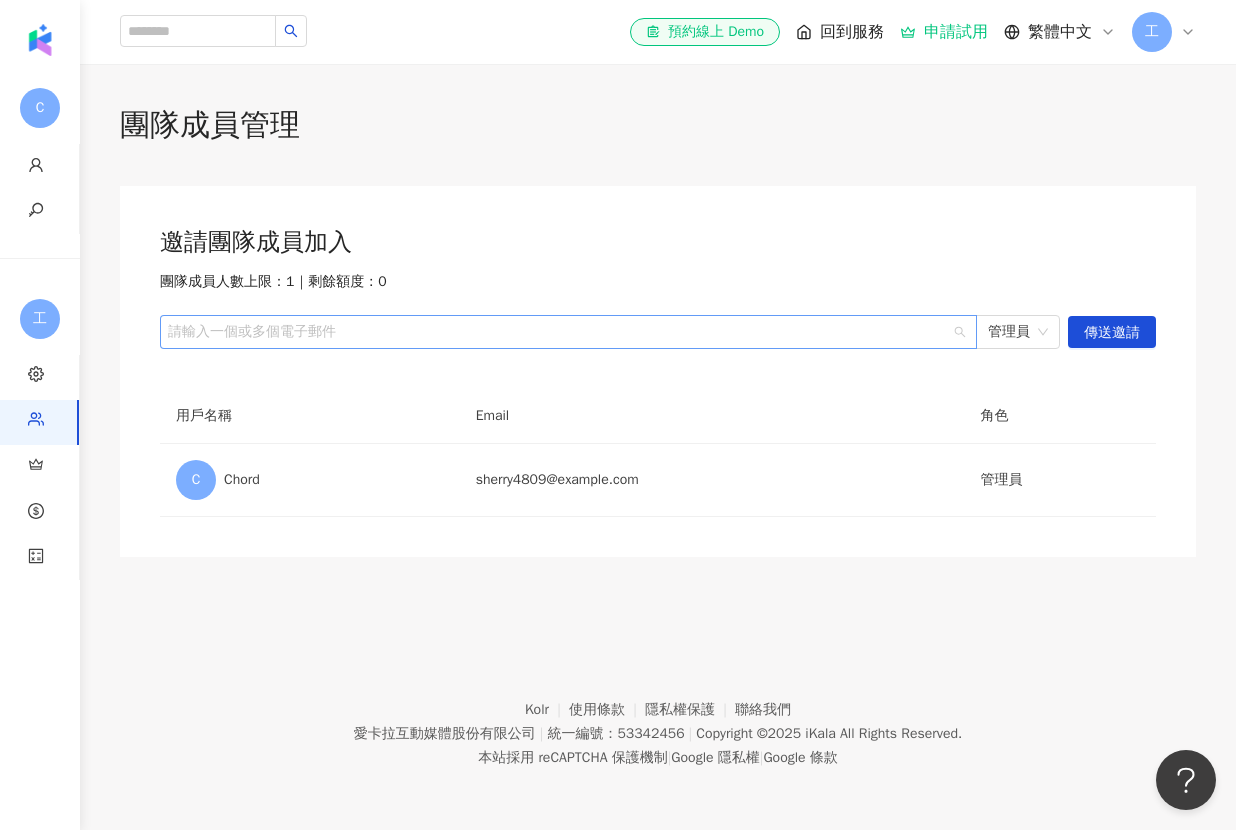 click on "請輸入一個或多個電子郵件" at bounding box center (568, 332) 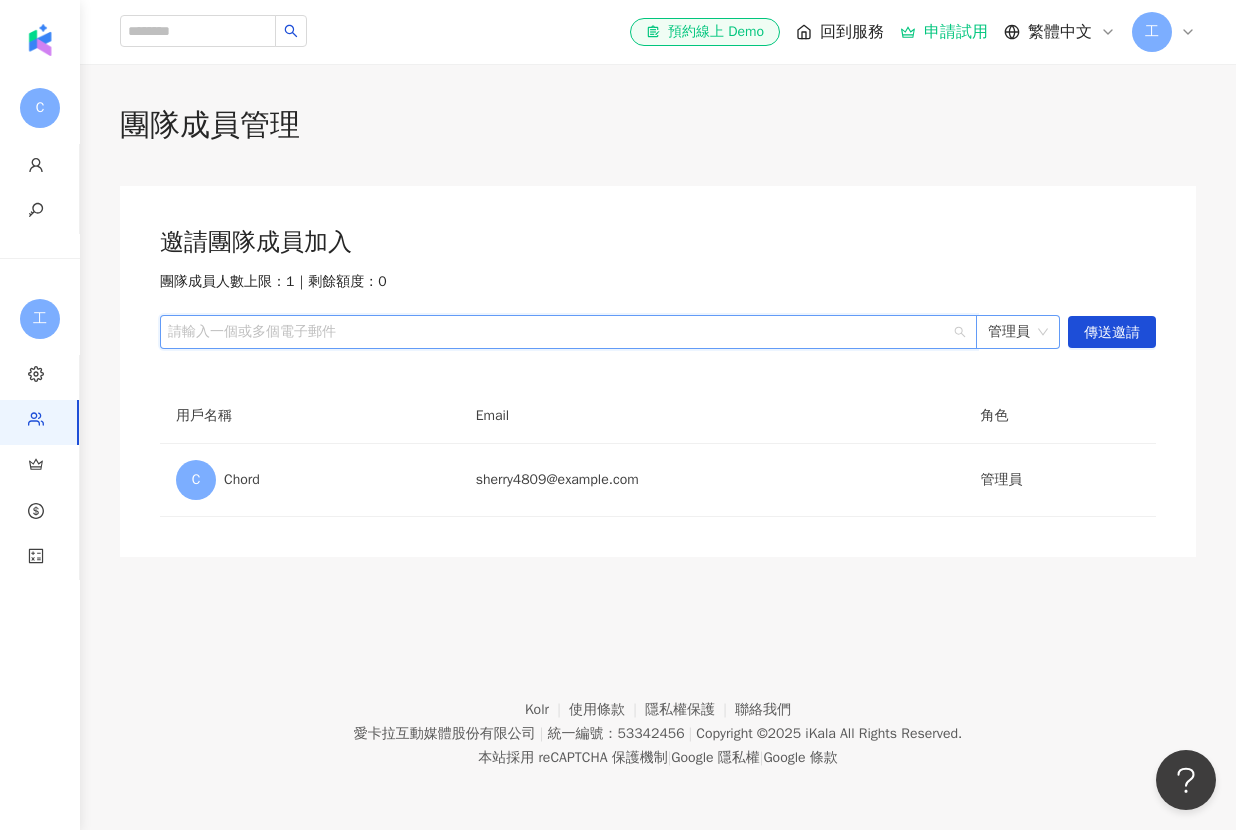 click on "管理員" at bounding box center [1018, 332] 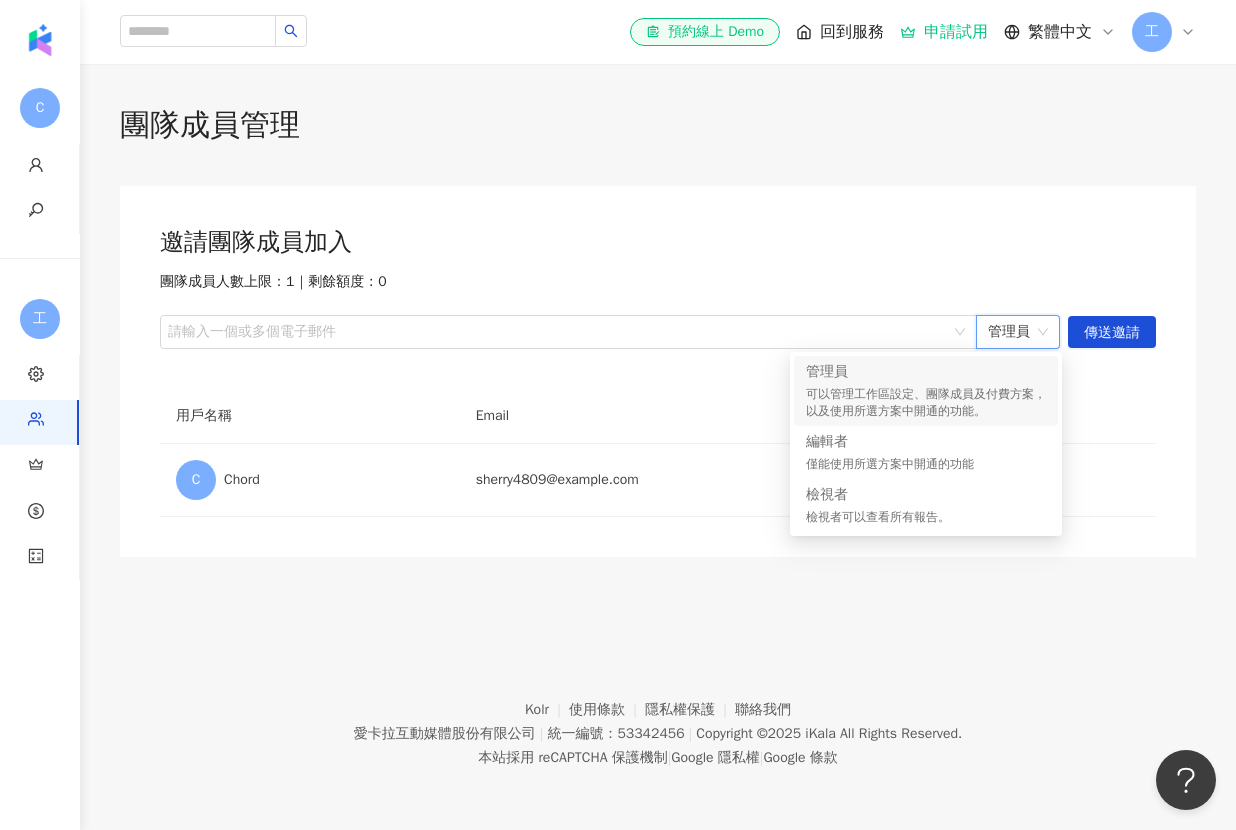 click on "管理員" at bounding box center [1018, 332] 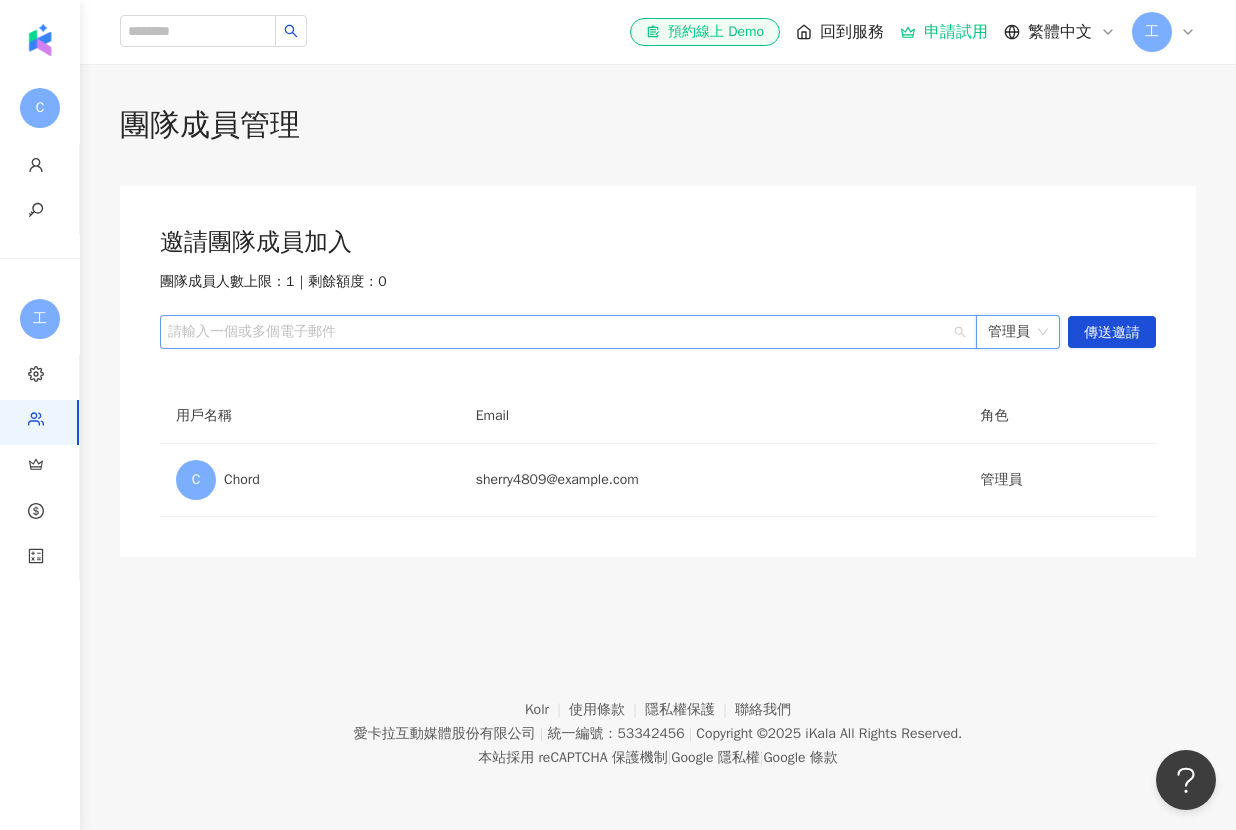 click at bounding box center [558, 332] 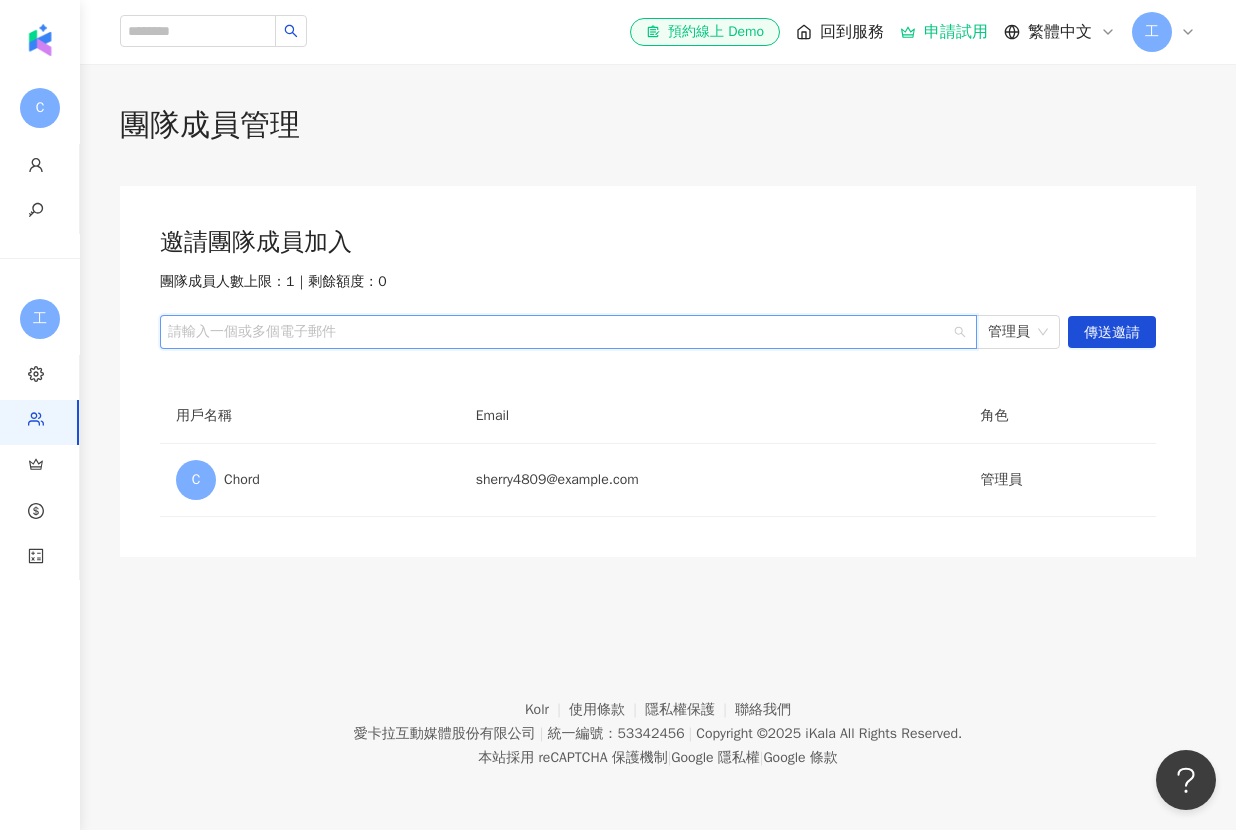click on "團隊成員人數上限：1 ｜ 剩餘額度：0" at bounding box center (273, 282) 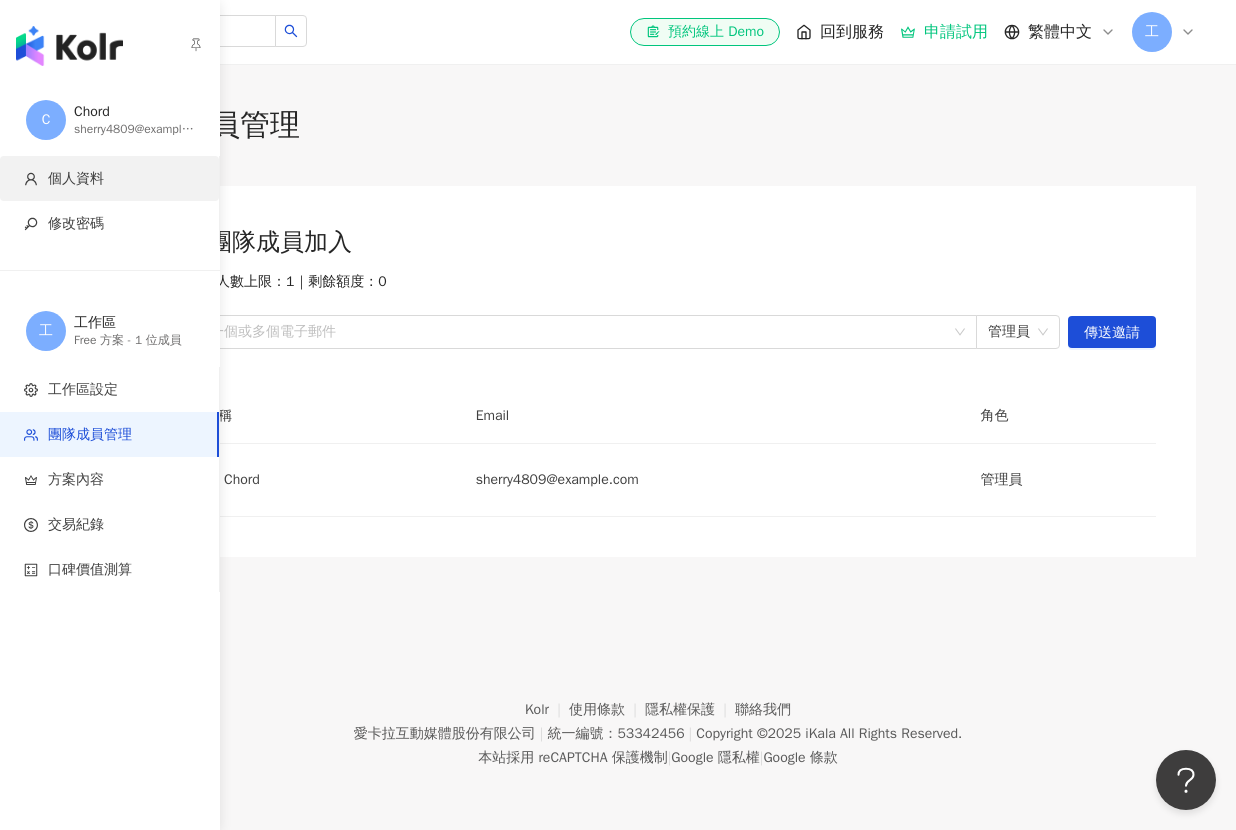 click on "個人資料" at bounding box center (76, 179) 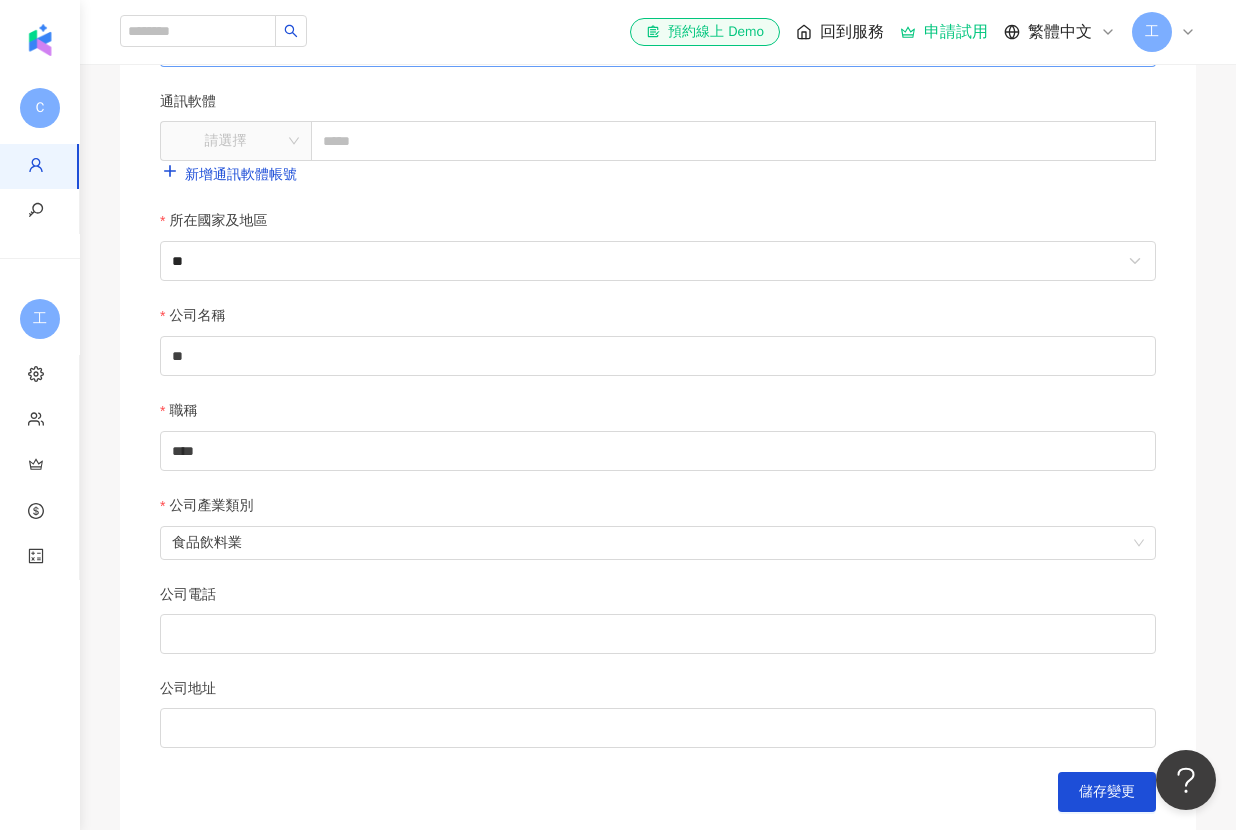 scroll, scrollTop: 264, scrollLeft: 0, axis: vertical 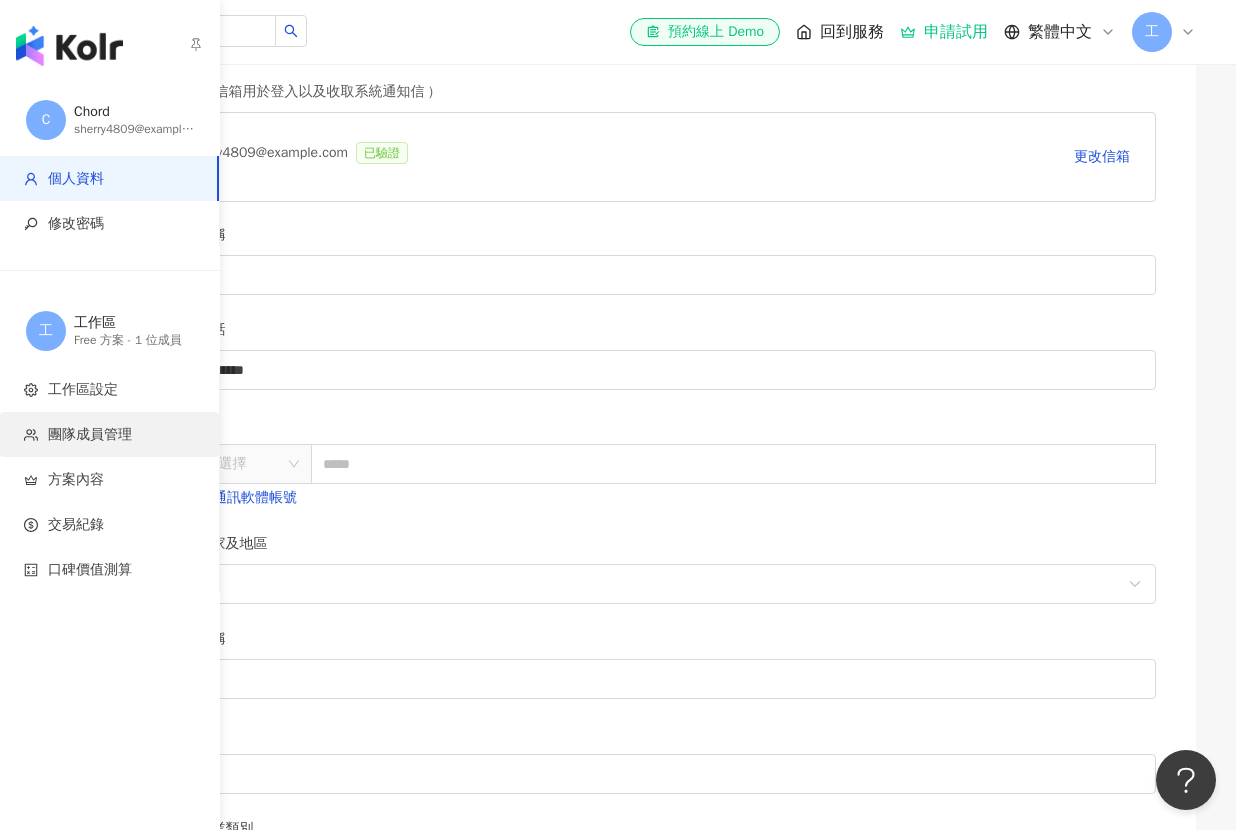 click on "團隊成員管理" at bounding box center (90, 435) 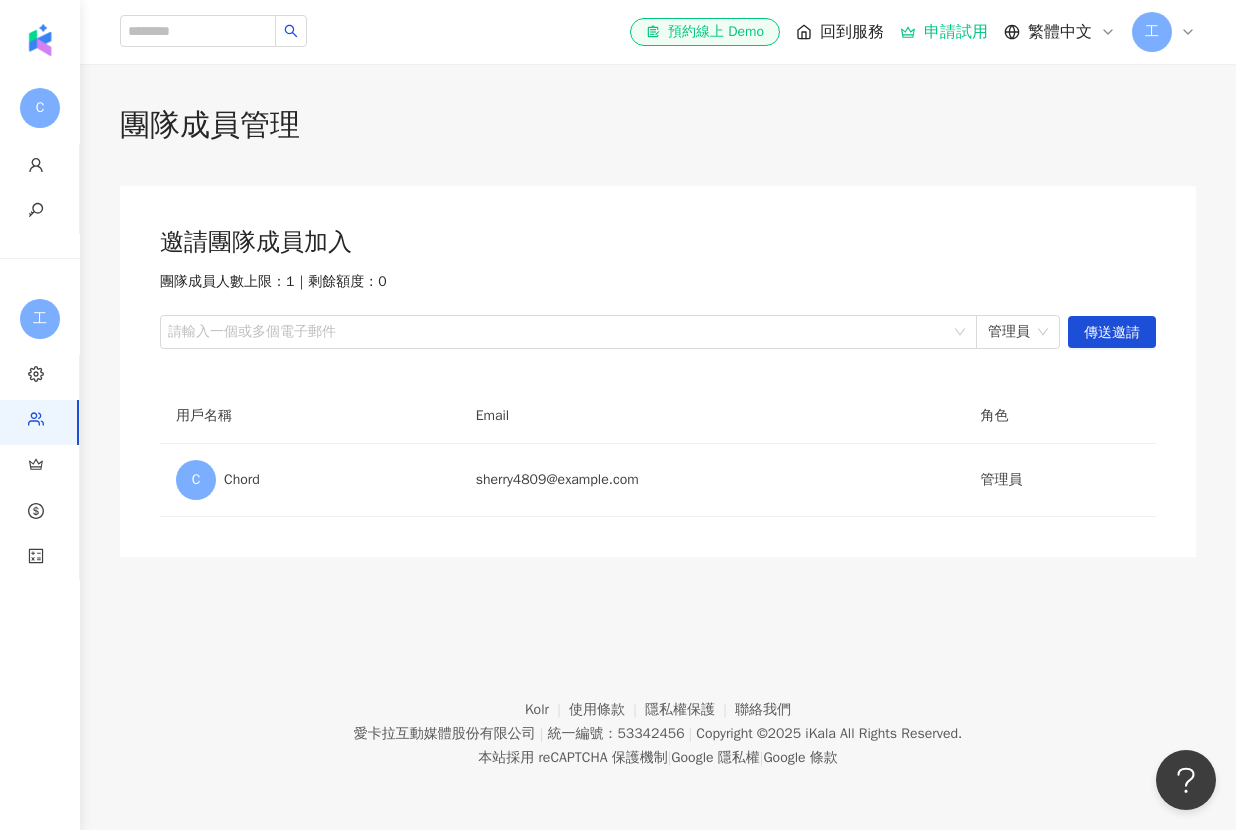 scroll, scrollTop: 90, scrollLeft: 0, axis: vertical 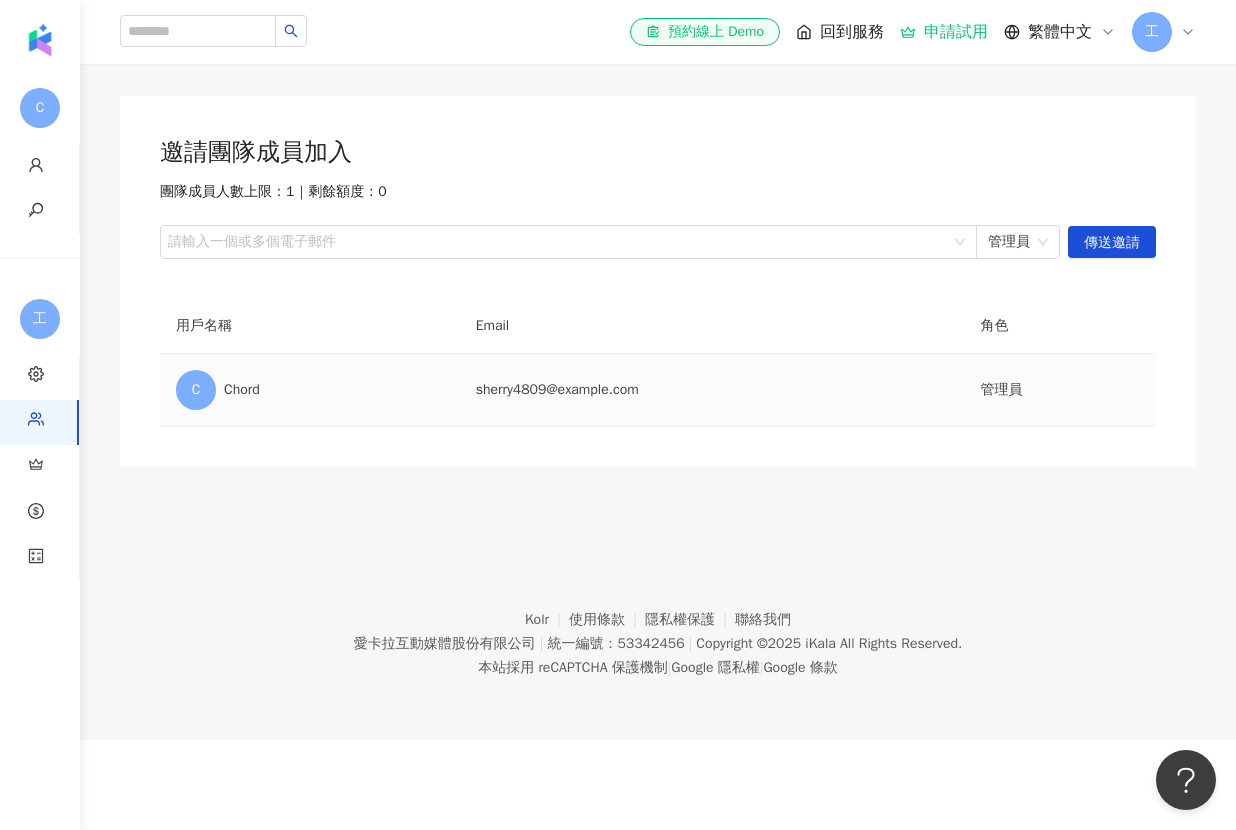 click on "管理員" at bounding box center (1060, 390) 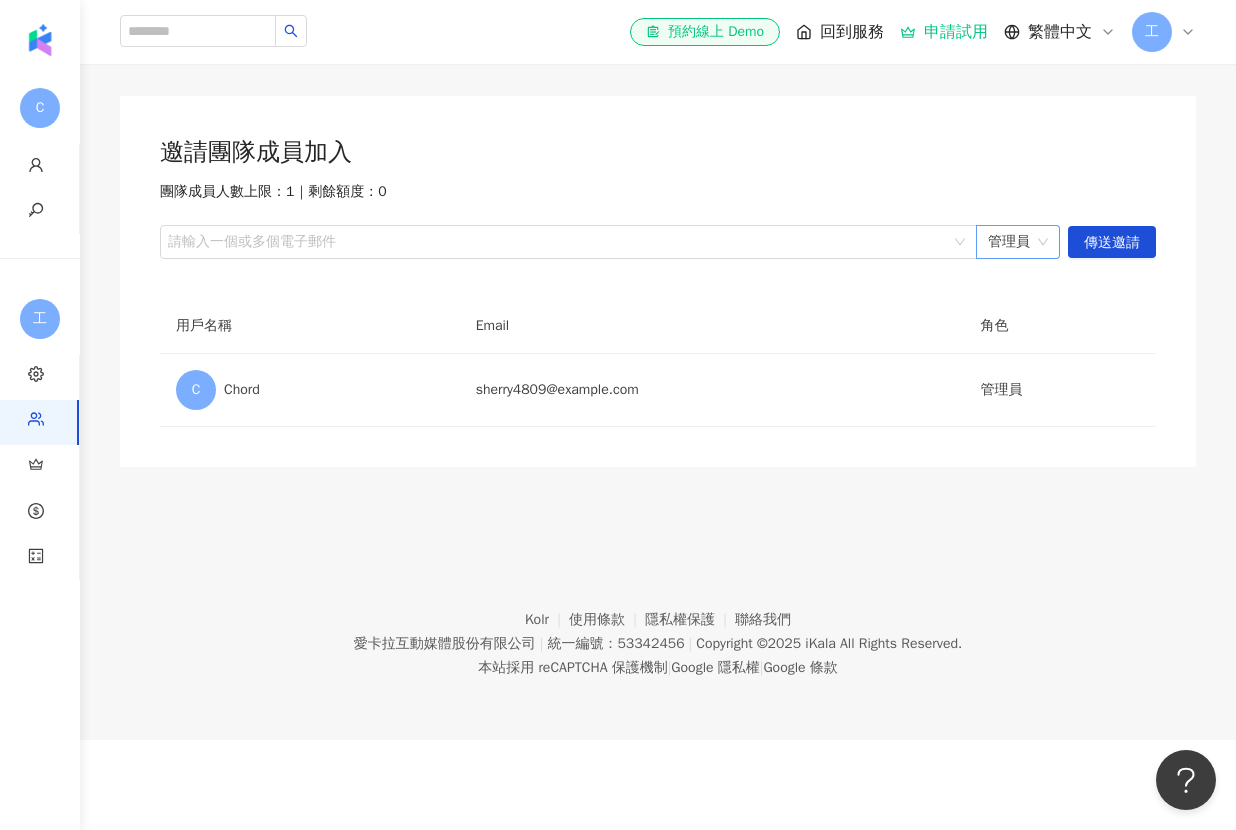 click on "管理員" at bounding box center (1018, 242) 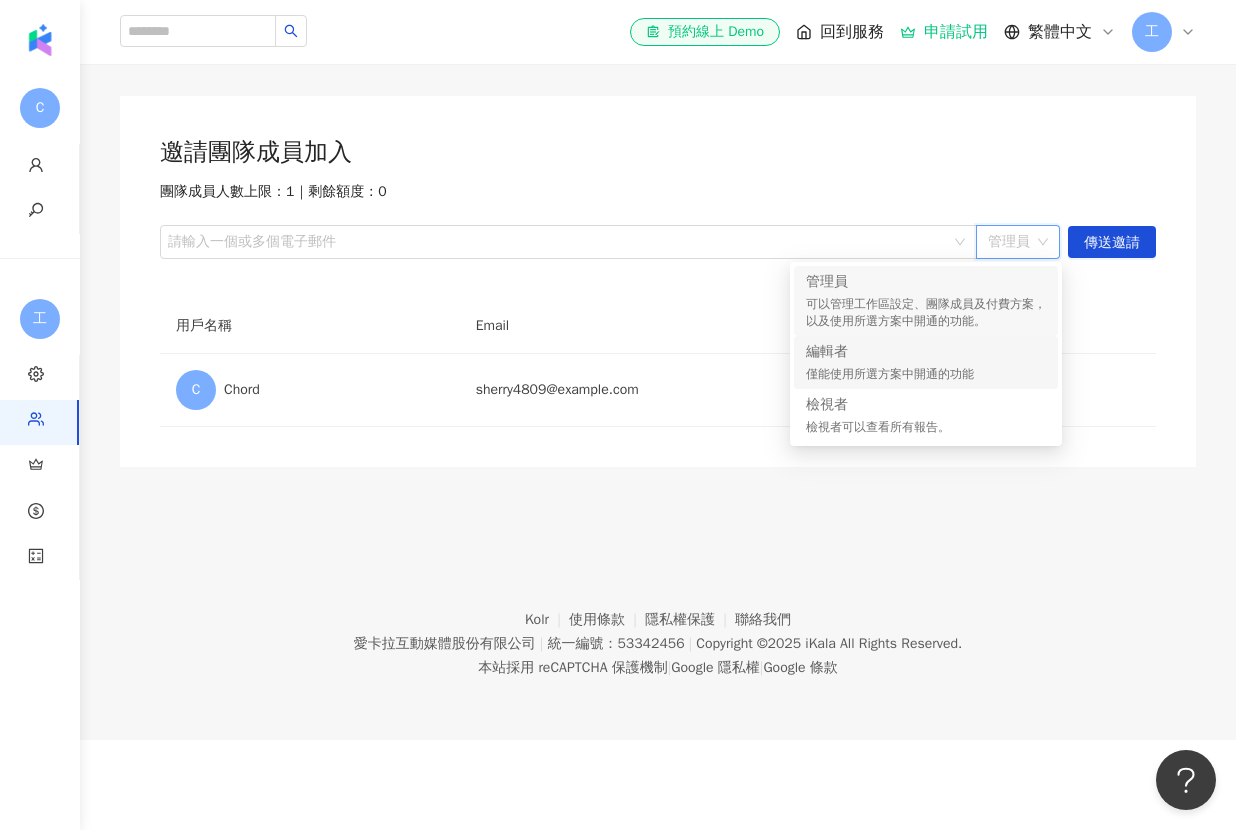 click on "邀請團隊成員加入 團隊成員人數上限：1 ｜ 剩餘額度：0   請輸入一個或多個電子郵件 管理員 傳送邀請 用戶名稱 Email 角色 C Chord sherry4809@gmail.com 管理員" at bounding box center (658, 281) 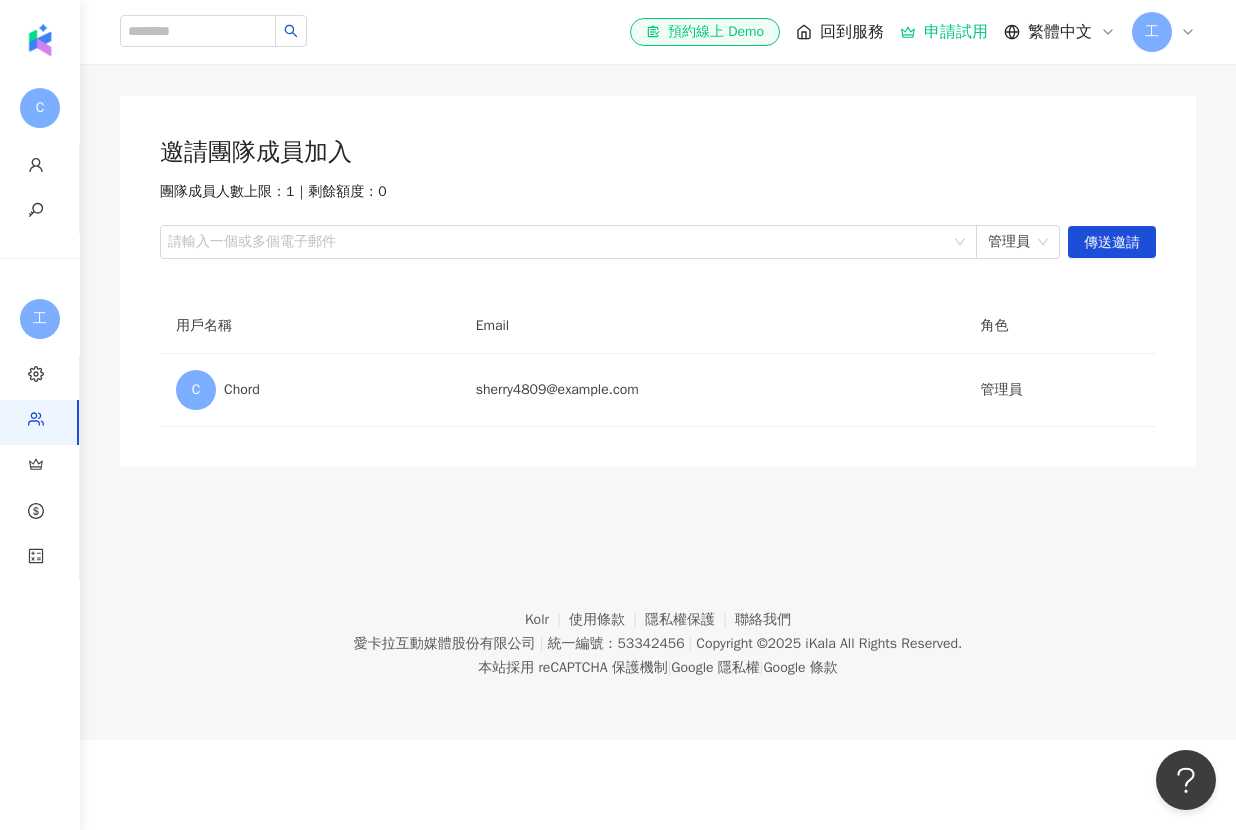 click on "邀請團隊成員加入 團隊成員人數上限：1 ｜ 剩餘額度：0   請輸入一個或多個電子郵件 管理員 傳送邀請 用戶名稱 Email 角色 C Chord sherry4809@gmail.com 管理員" at bounding box center (658, 281) 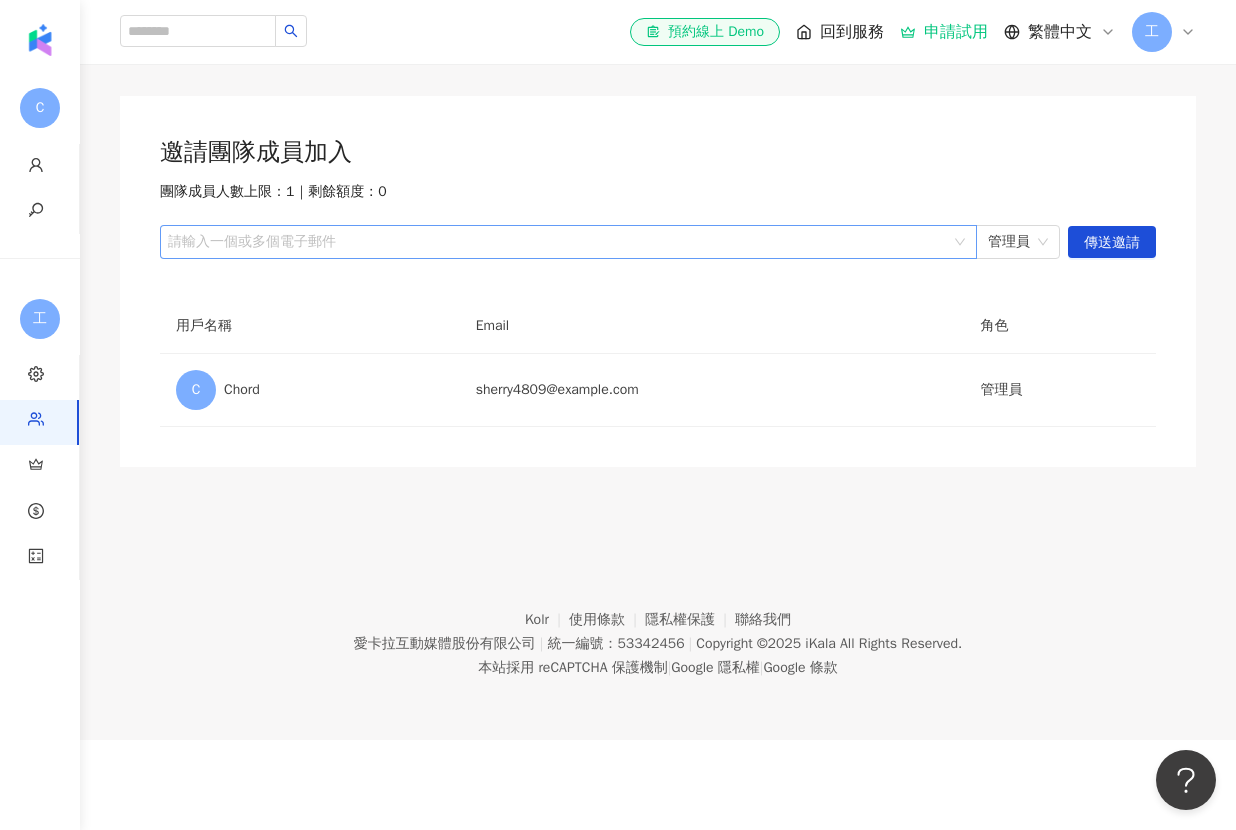 click on "請輸入一個或多個電子郵件" at bounding box center [568, 242] 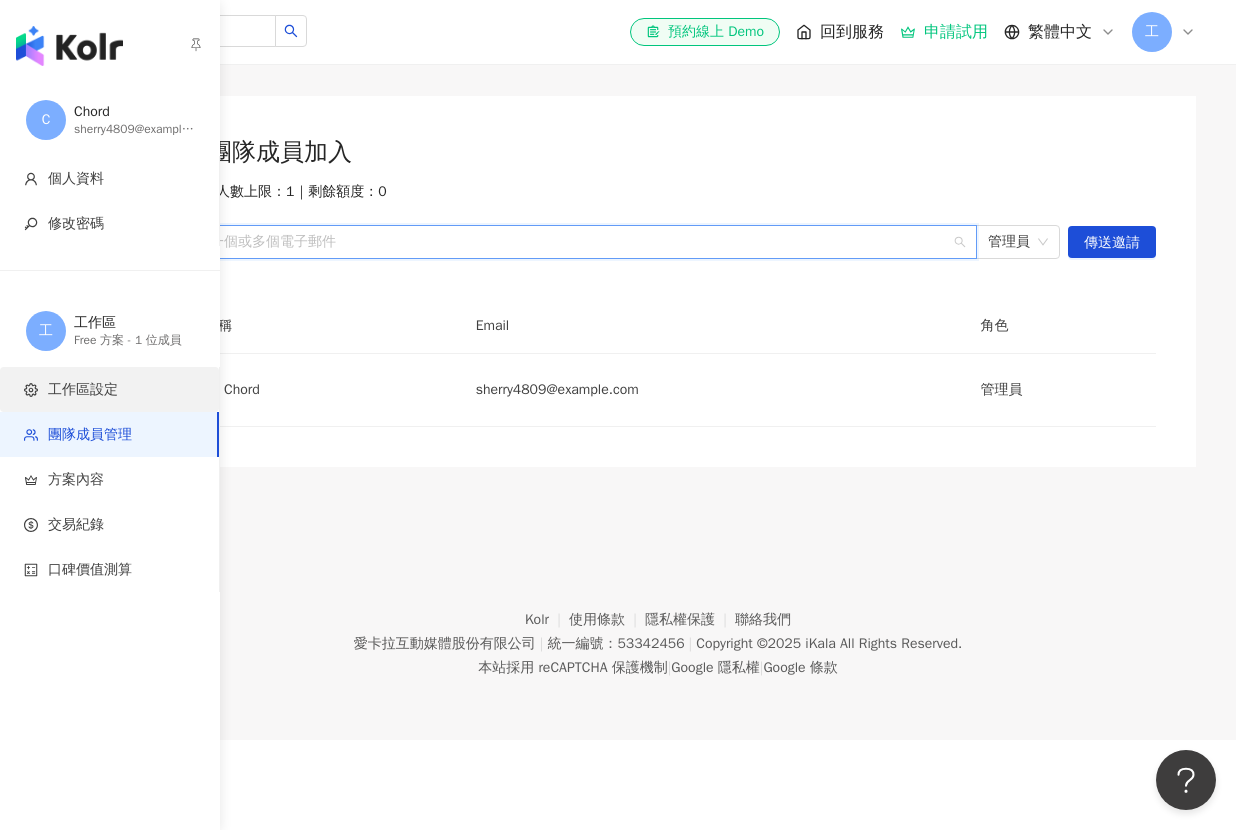 click on "工作區設定" at bounding box center [109, 389] 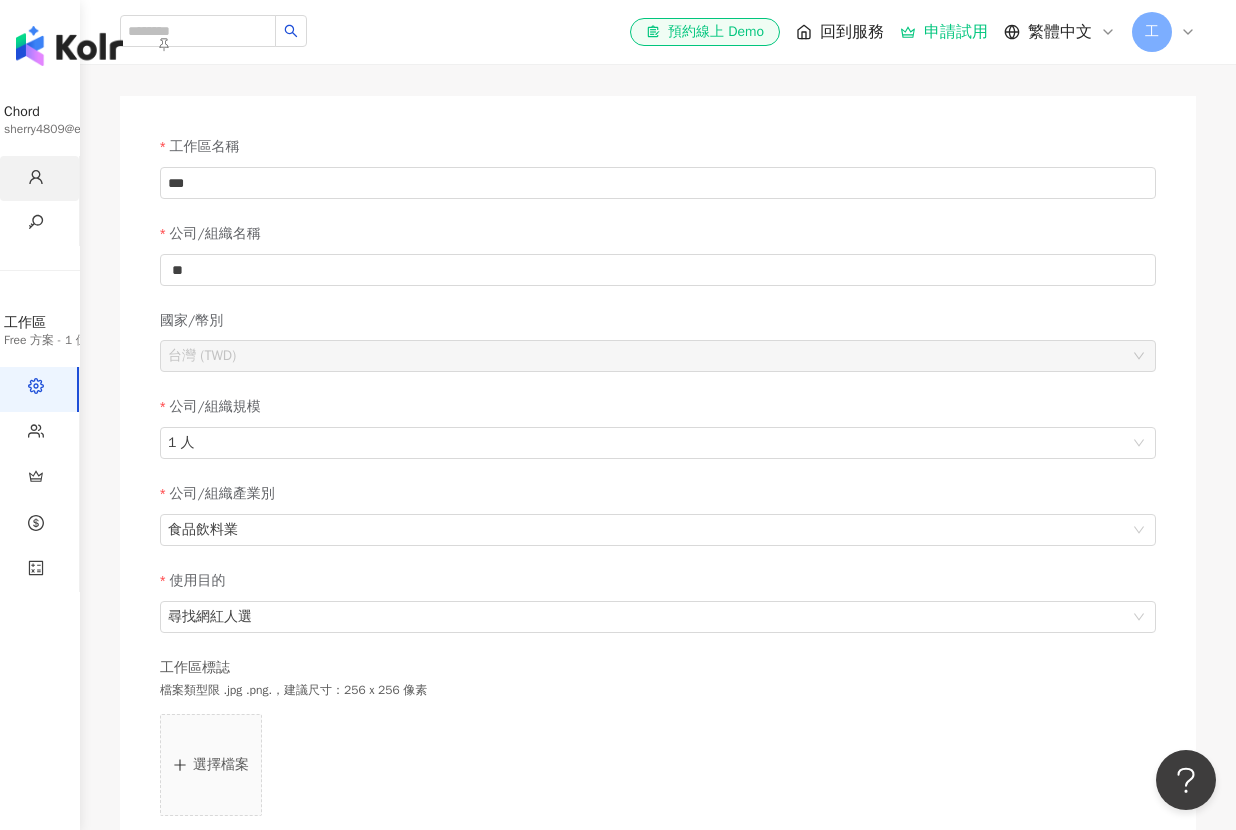 scroll, scrollTop: 0, scrollLeft: 0, axis: both 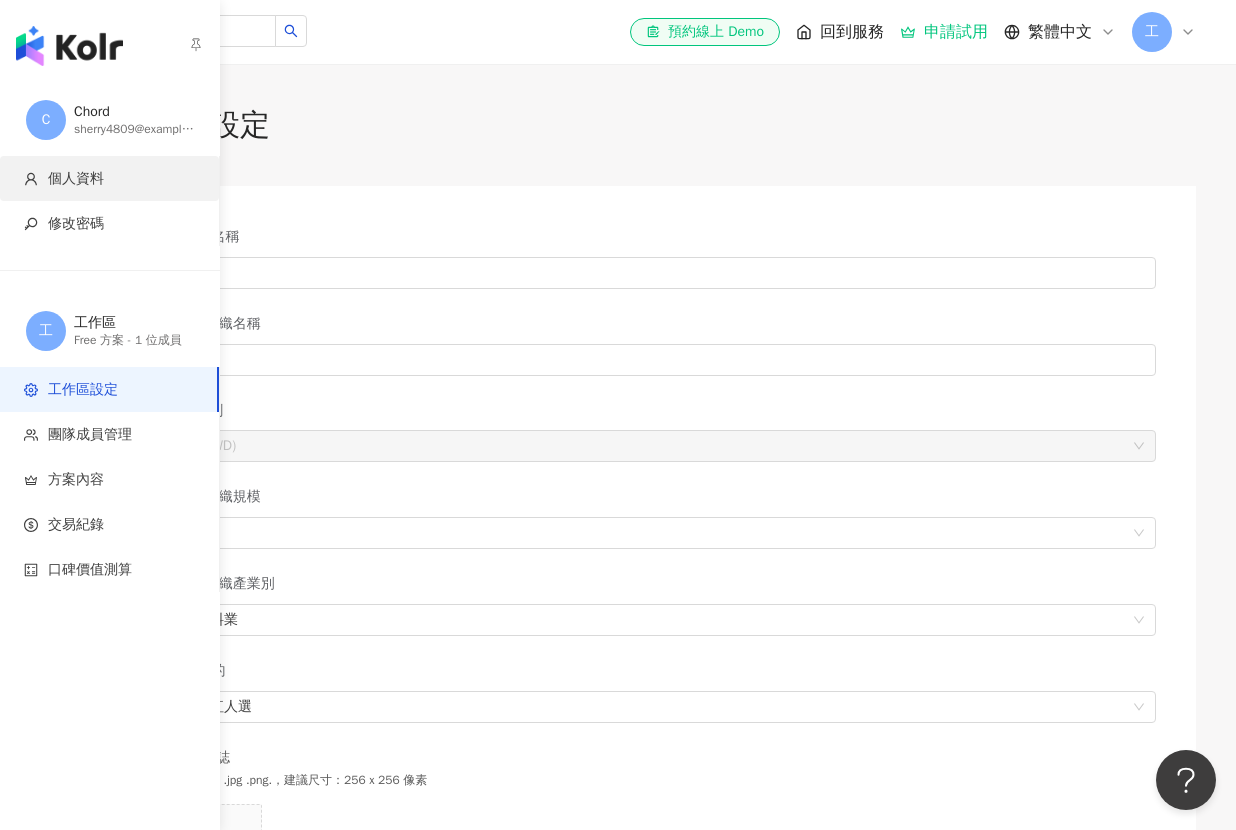 click on "個人資料" at bounding box center [76, 179] 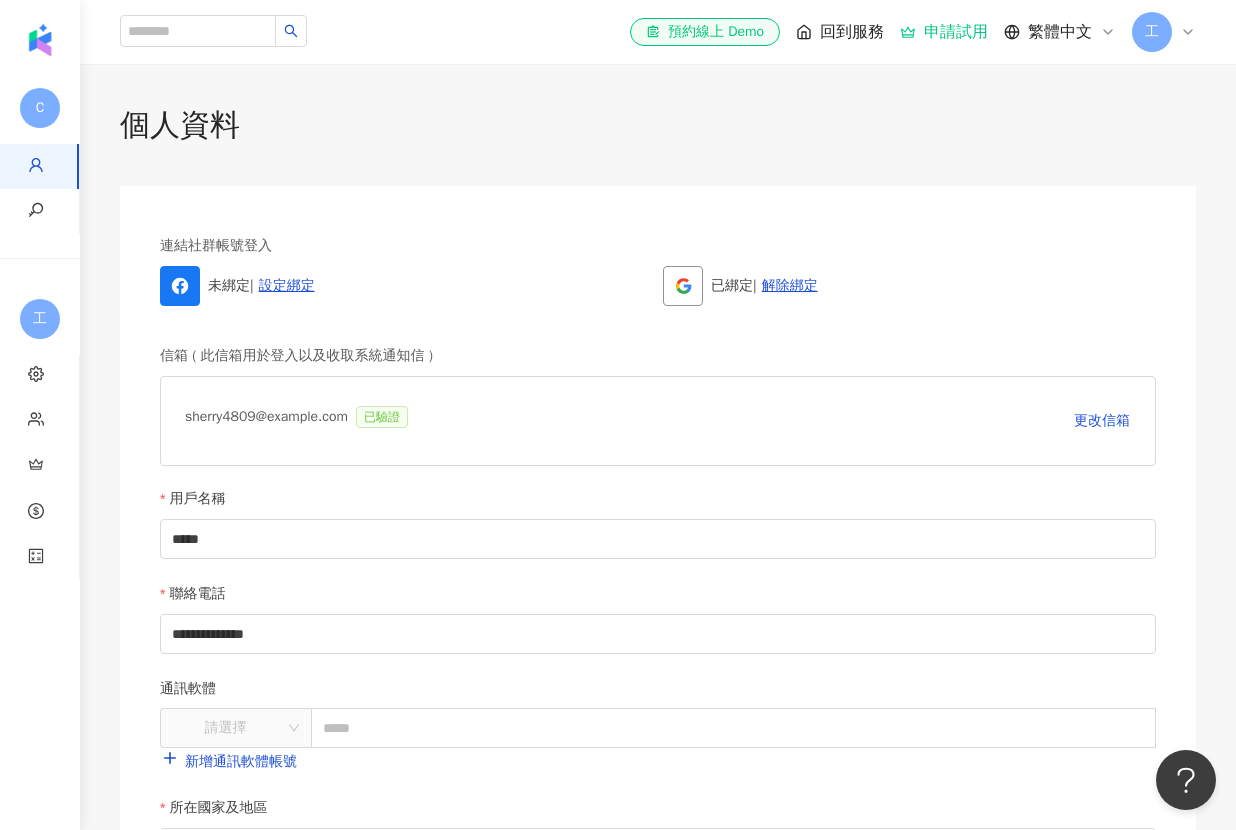 scroll, scrollTop: 168, scrollLeft: 0, axis: vertical 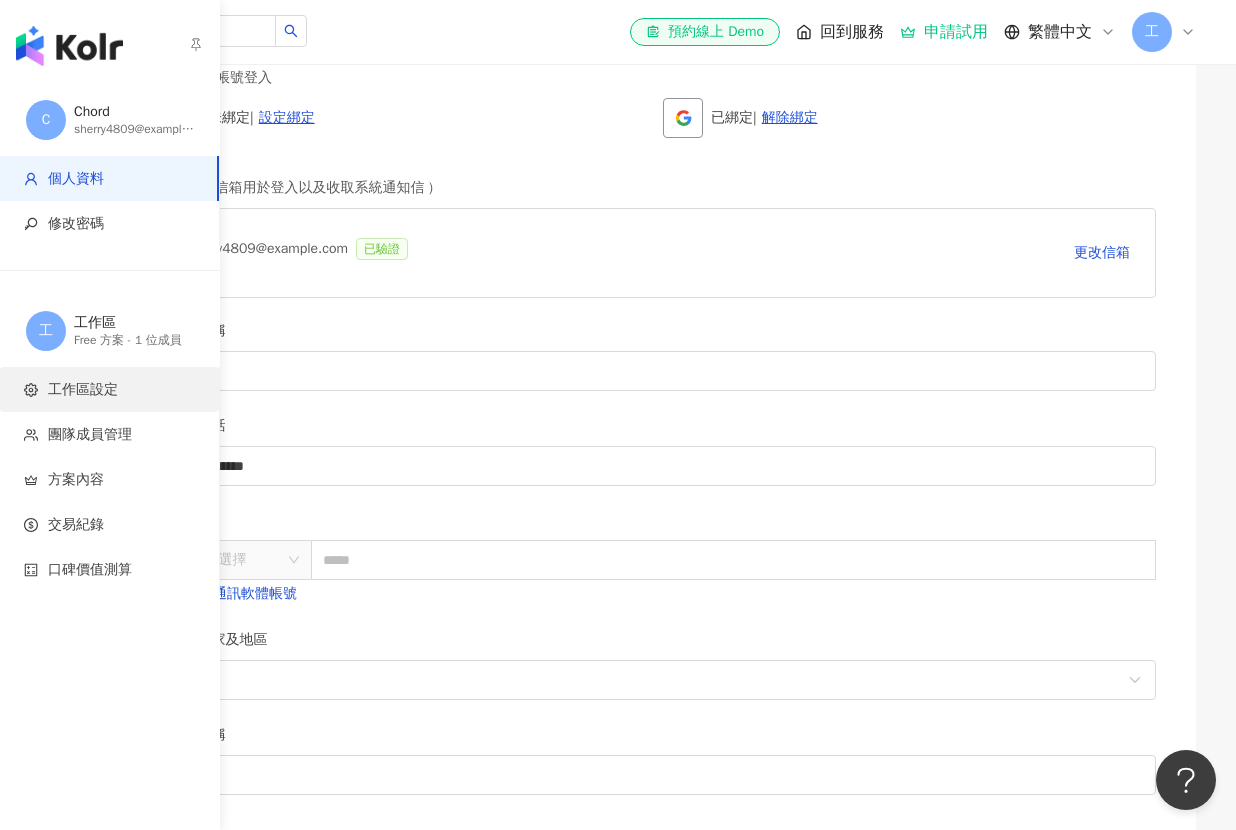 click on "工作區設定" at bounding box center [83, 390] 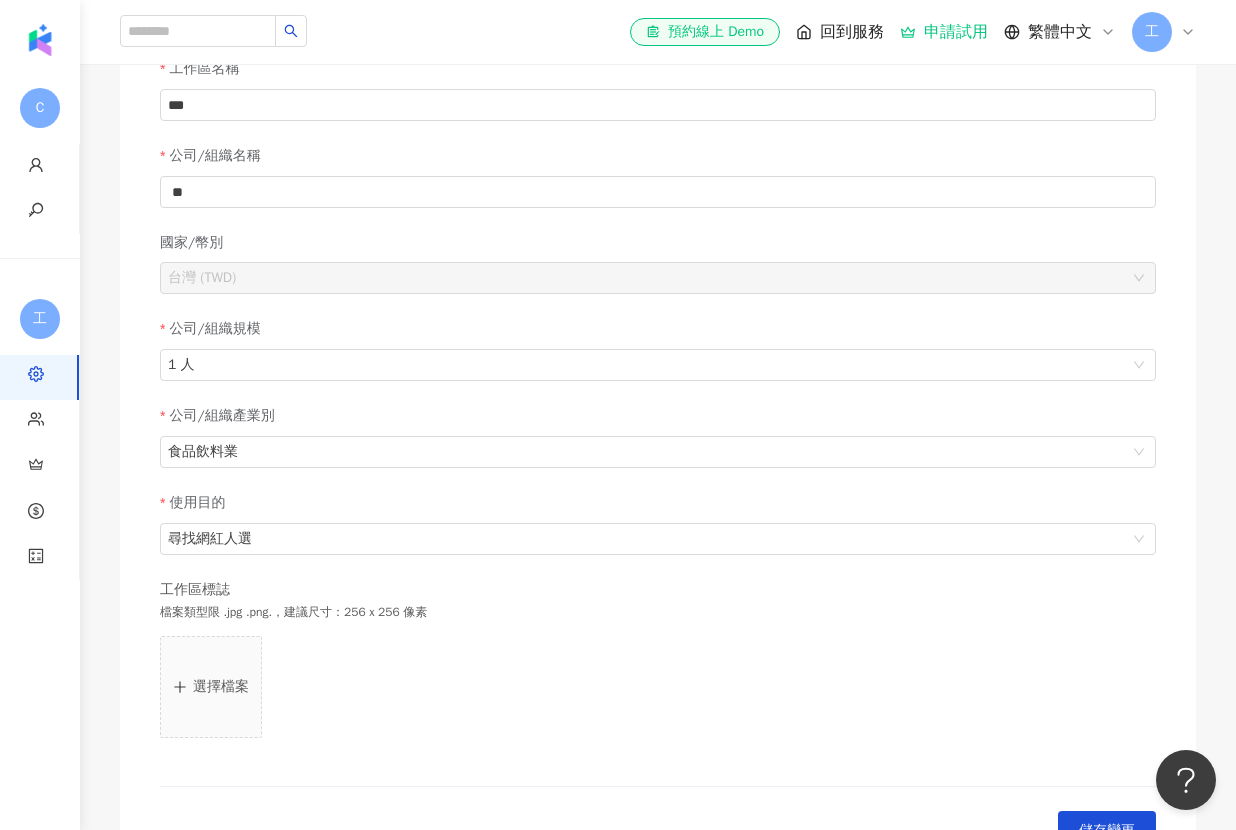 scroll, scrollTop: 0, scrollLeft: 0, axis: both 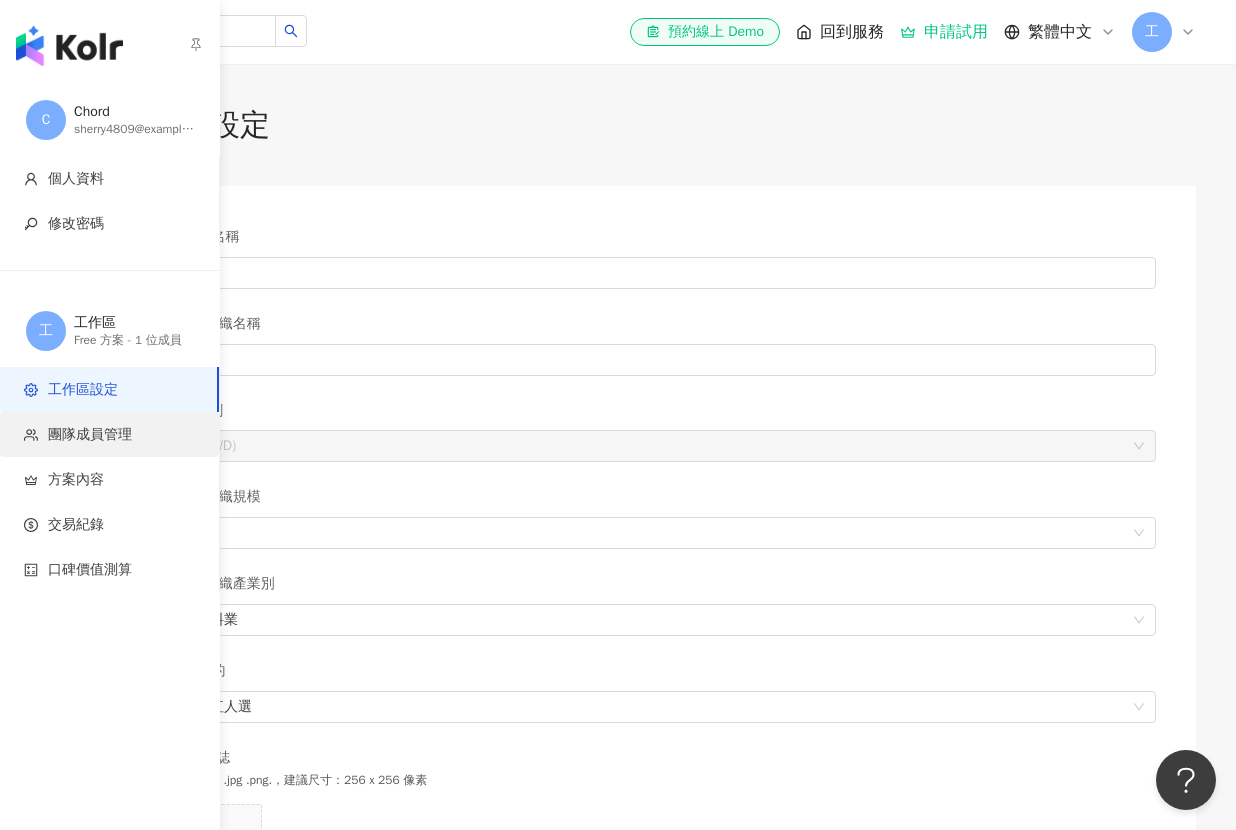 click on "團隊成員管理" at bounding box center (109, 434) 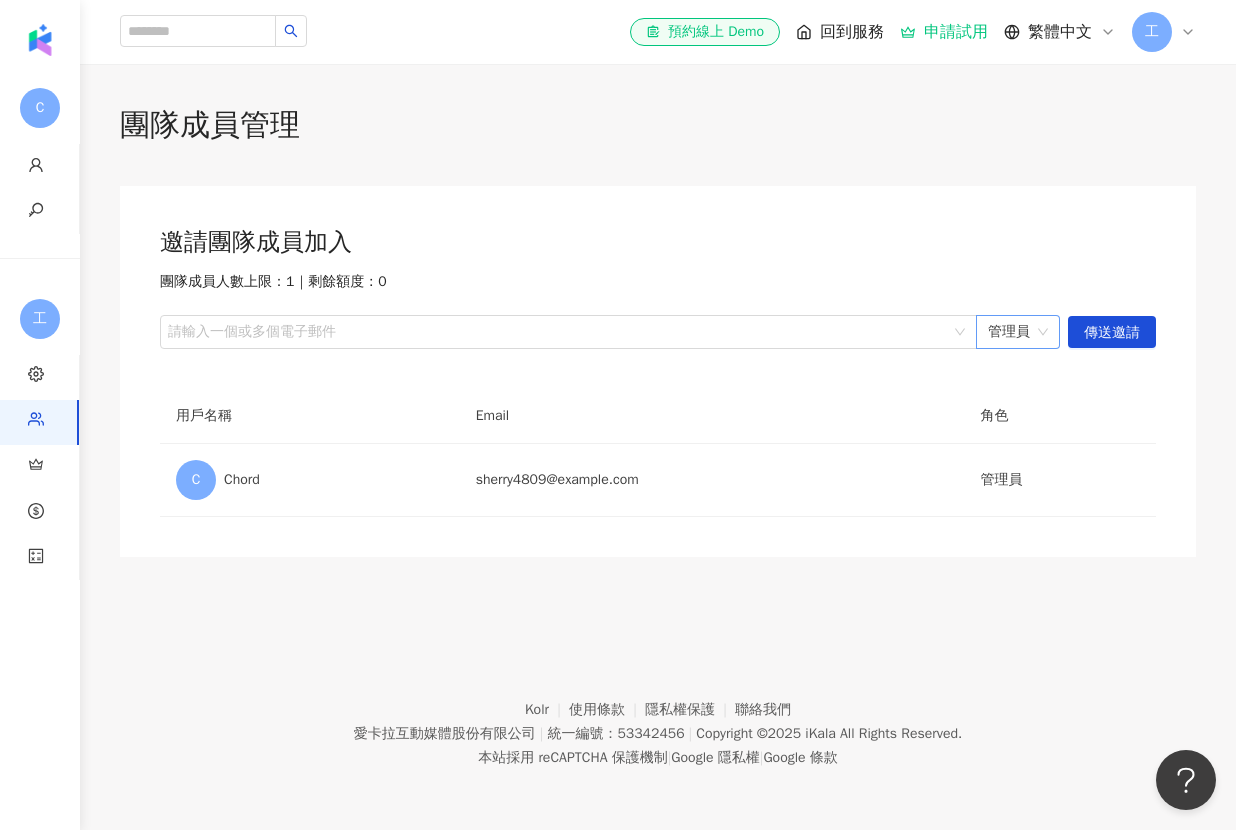 click on "管理員" at bounding box center (1018, 332) 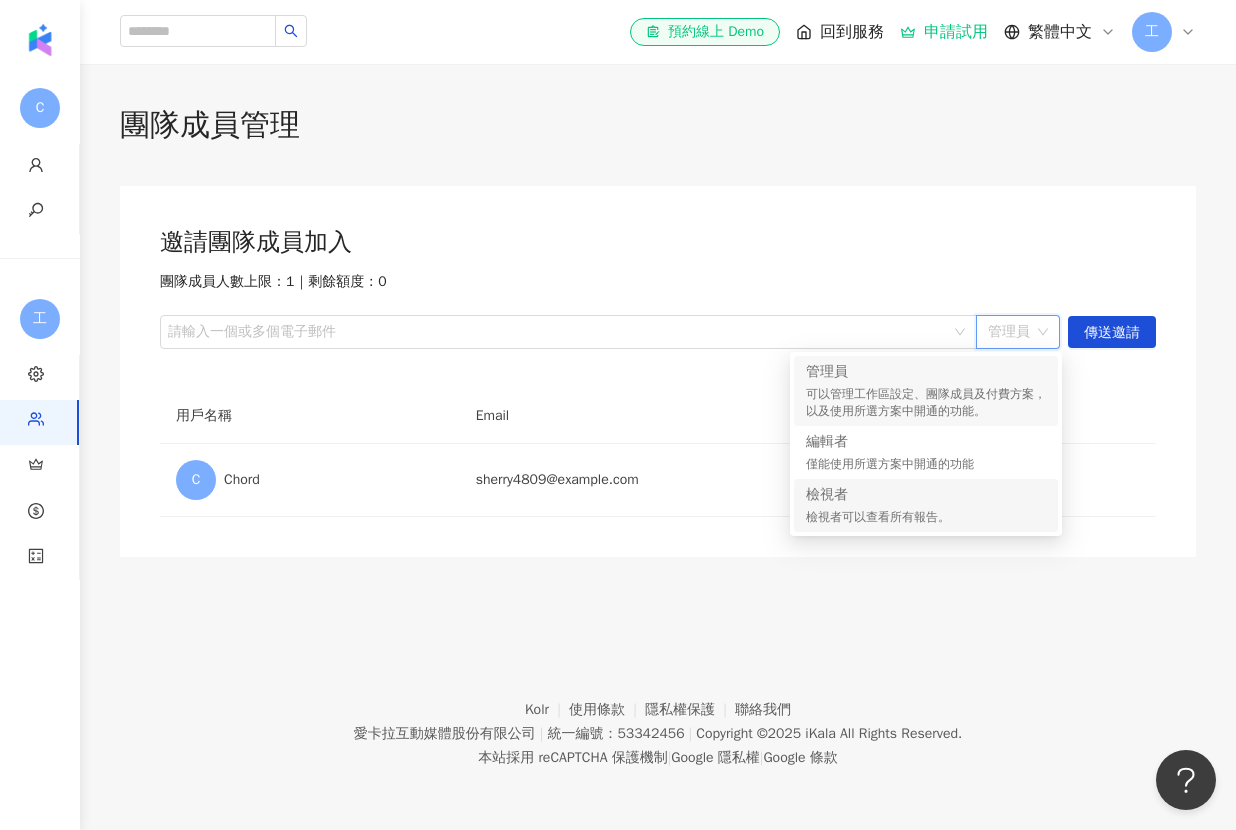 click on "sherry4809@gmail.com" at bounding box center (712, 480) 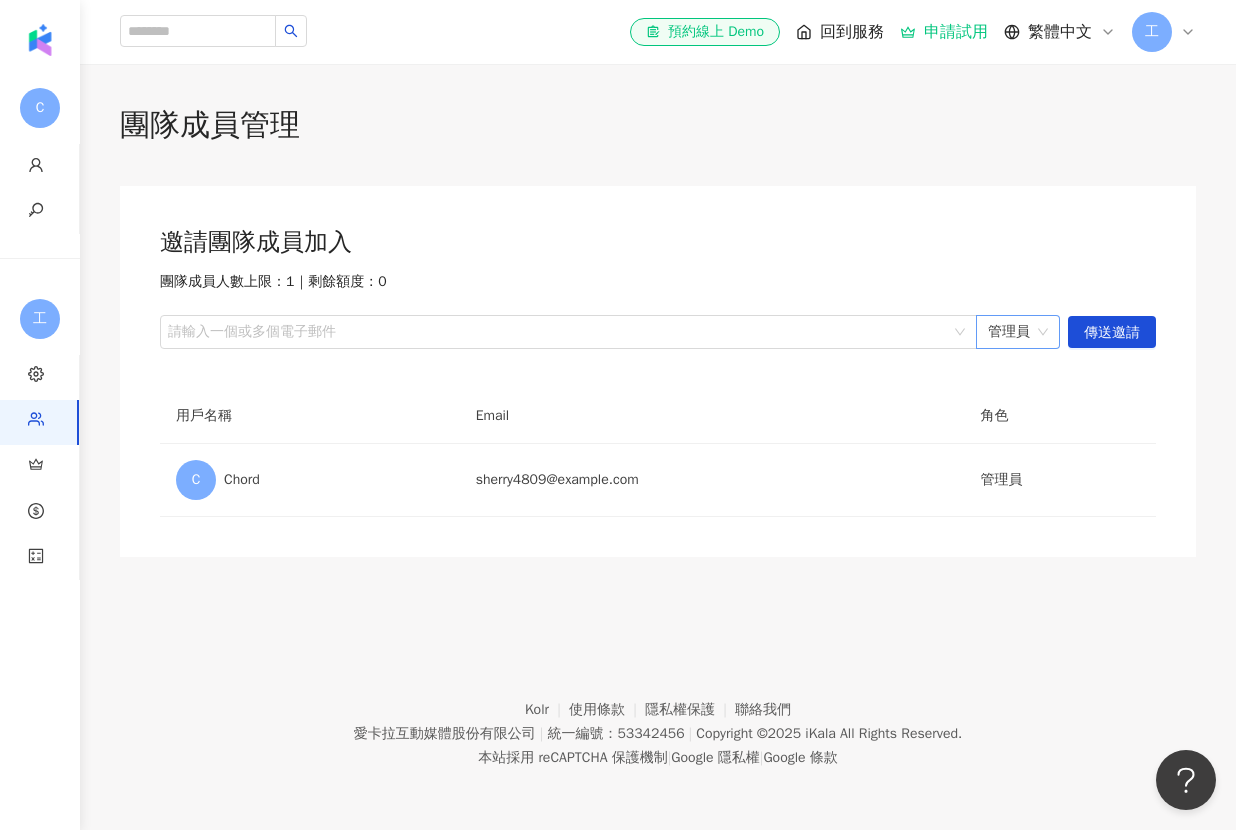click on "管理員" at bounding box center (1018, 332) 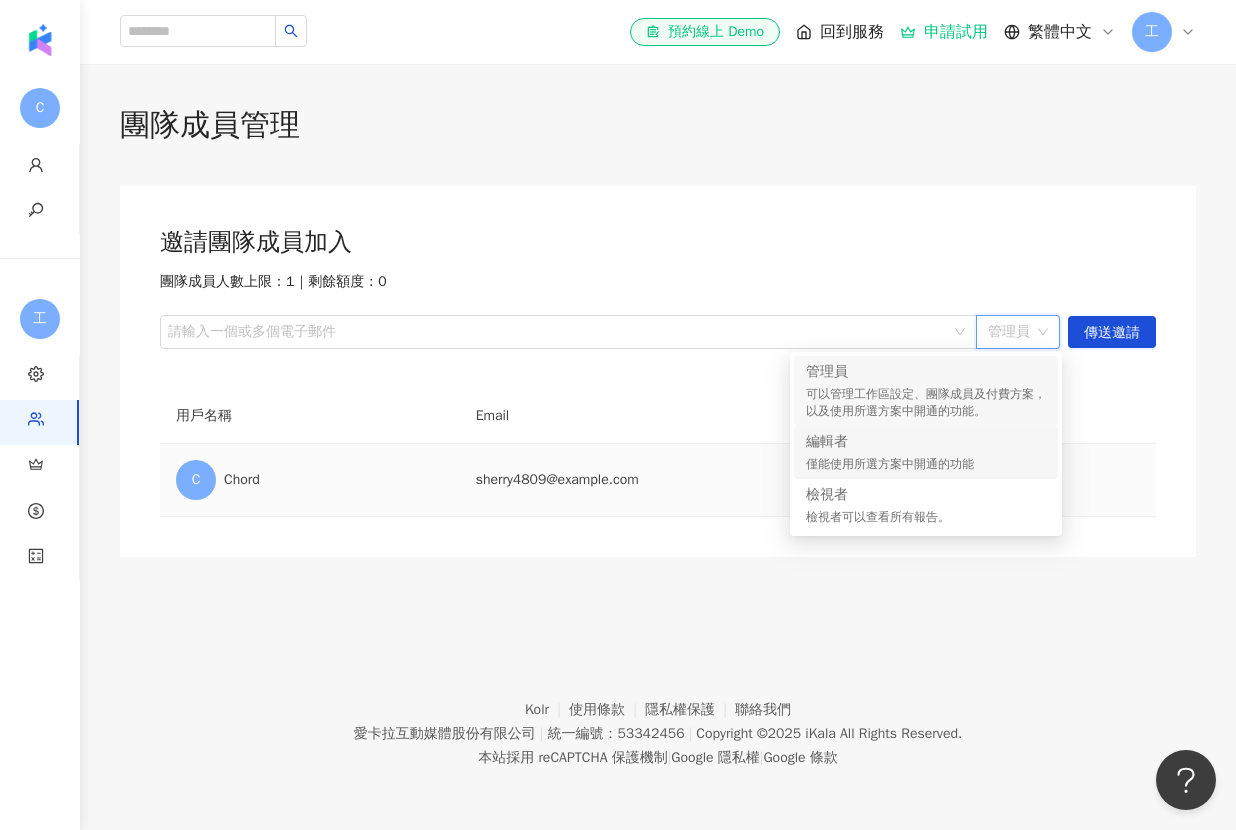 click on "sherry4809@gmail.com" at bounding box center (712, 480) 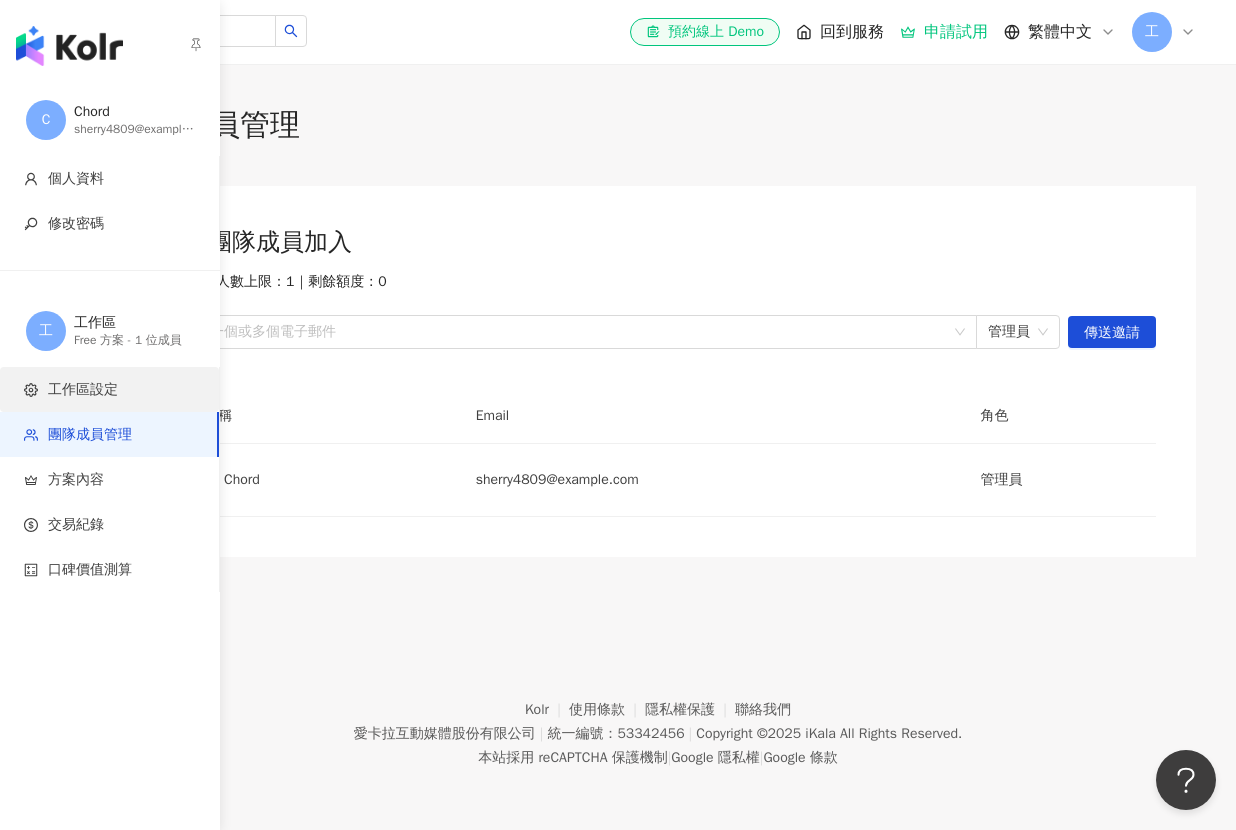 click on "工作區設定" at bounding box center (109, 389) 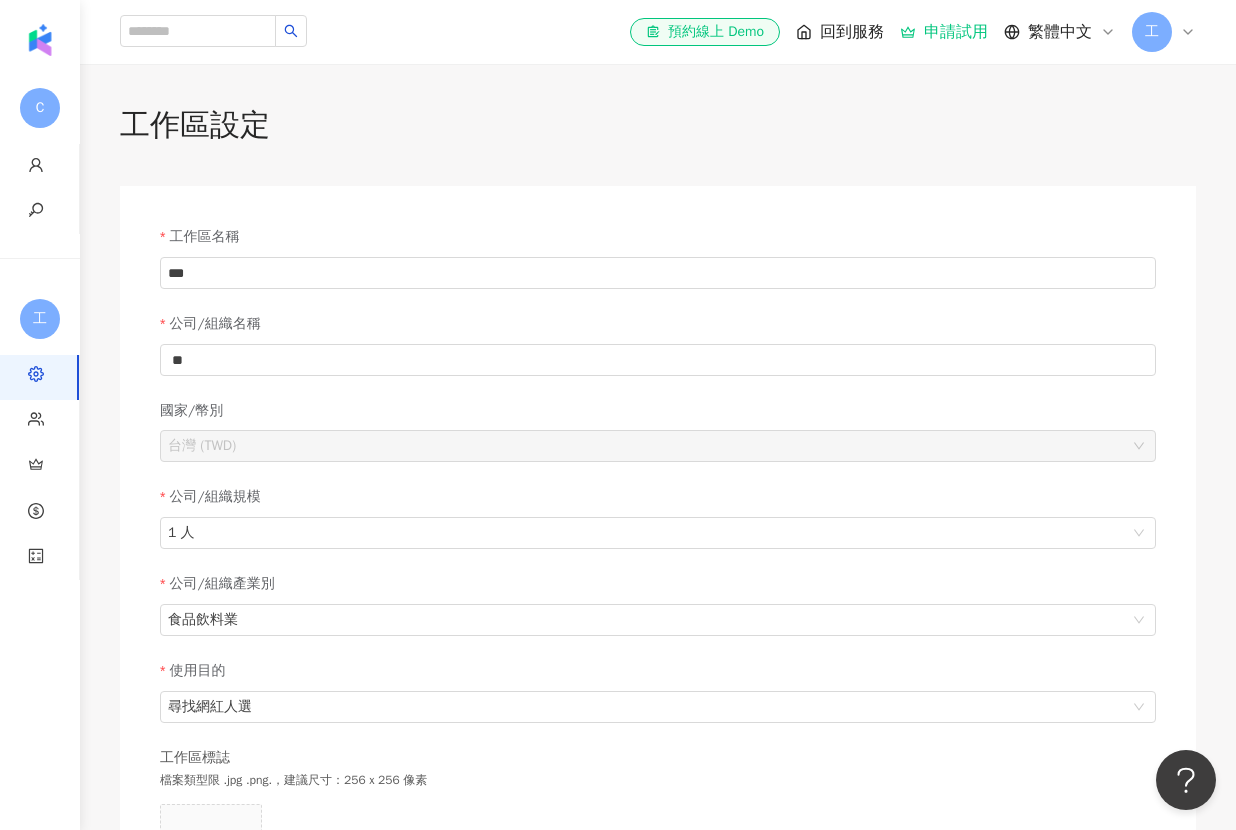 scroll, scrollTop: 445, scrollLeft: 0, axis: vertical 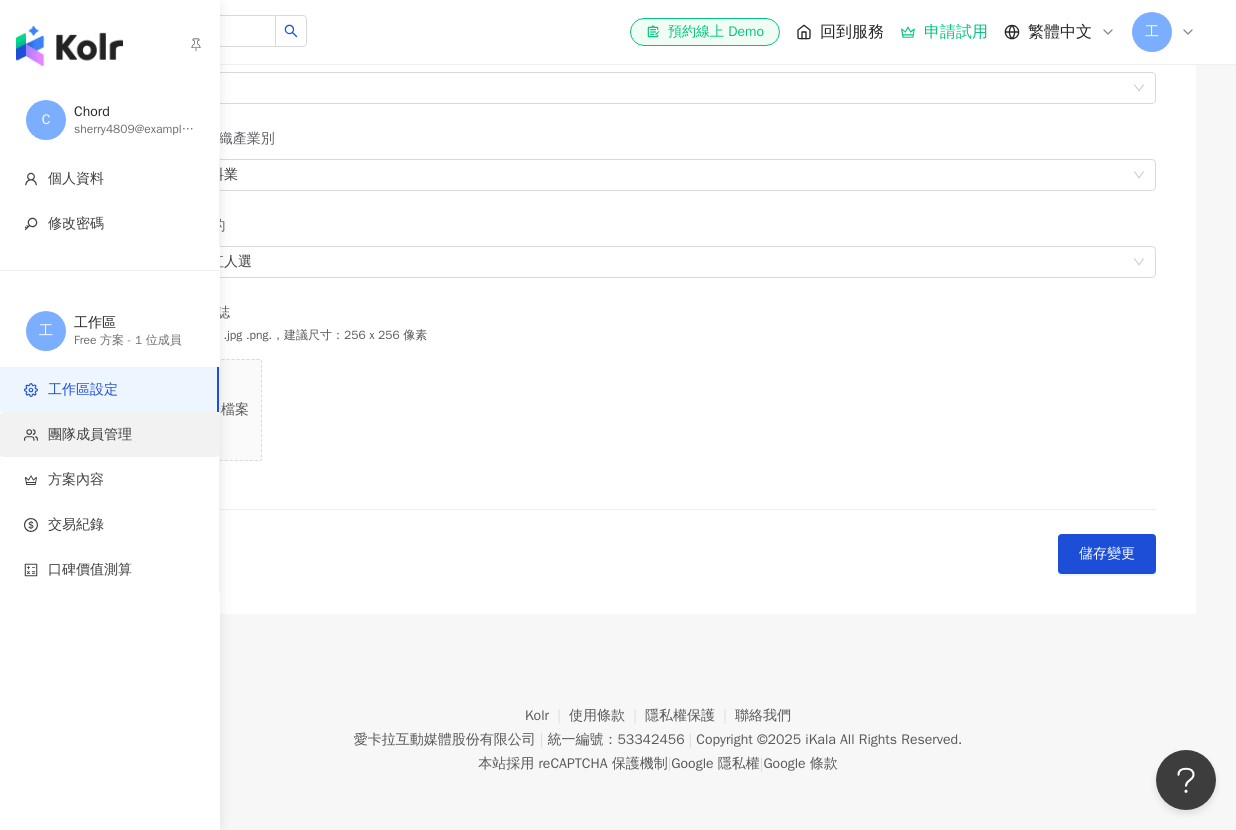 click on "團隊成員管理" at bounding box center [90, 435] 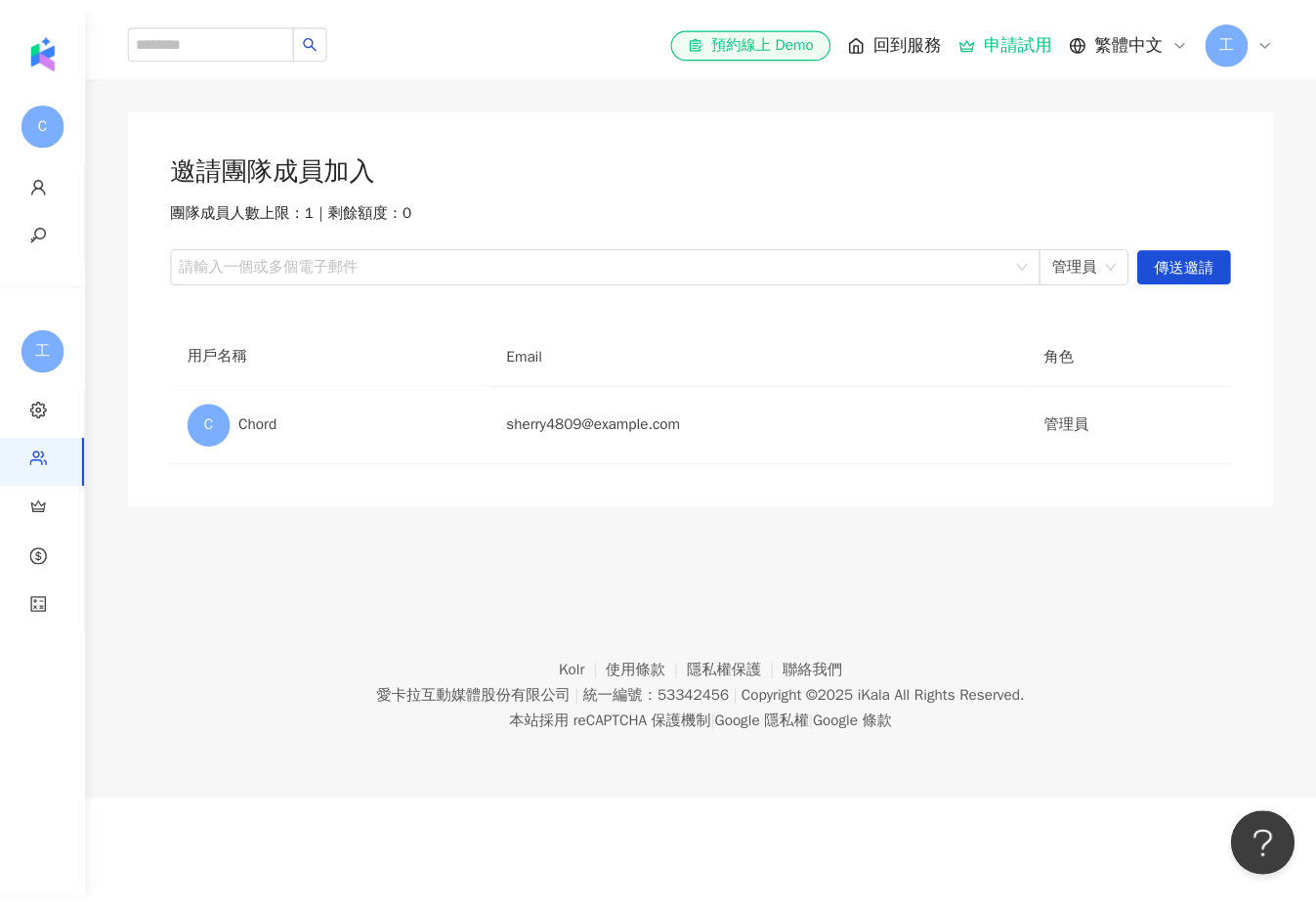 scroll, scrollTop: 0, scrollLeft: 0, axis: both 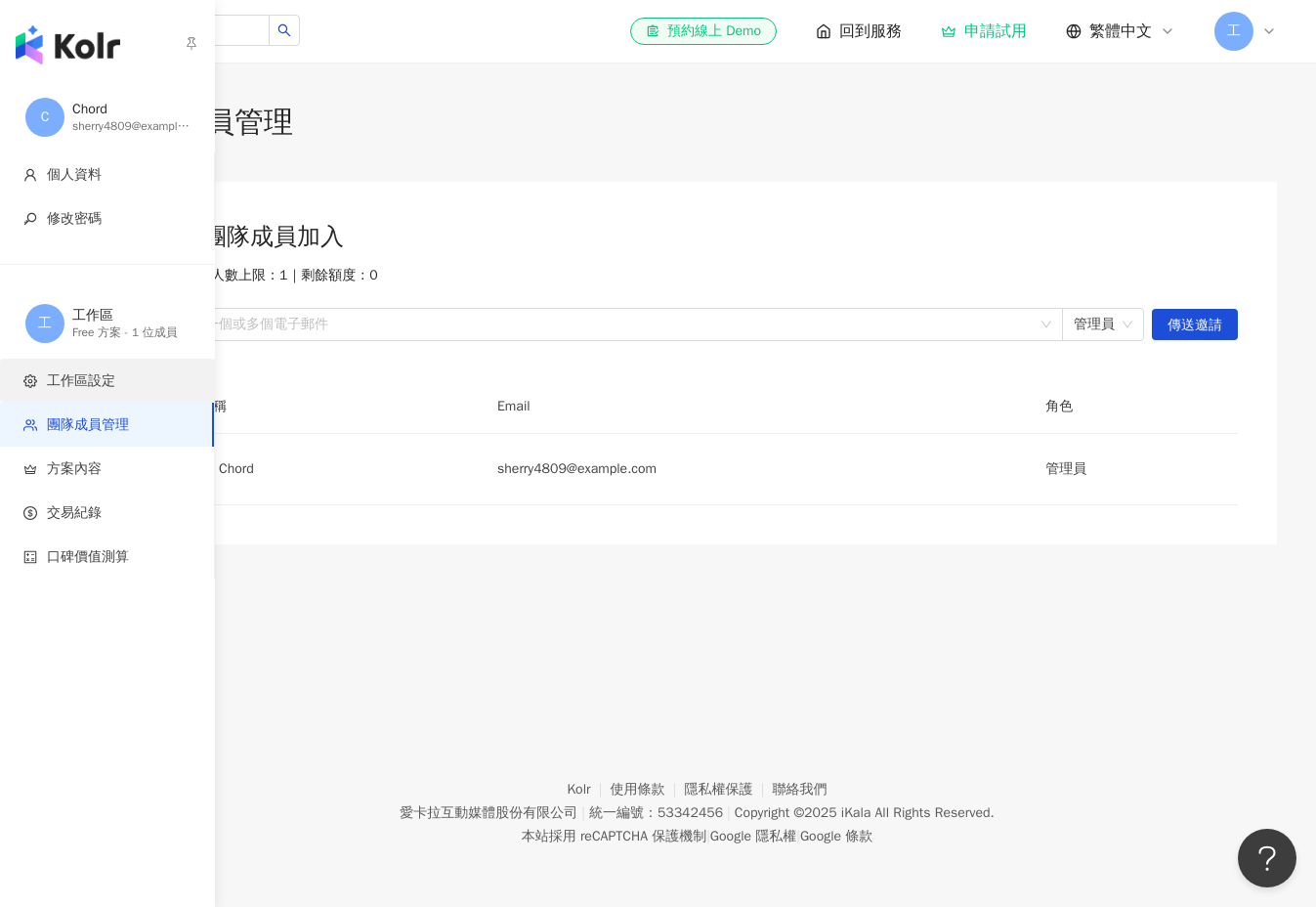 click on "工作區設定" at bounding box center (110, 381) 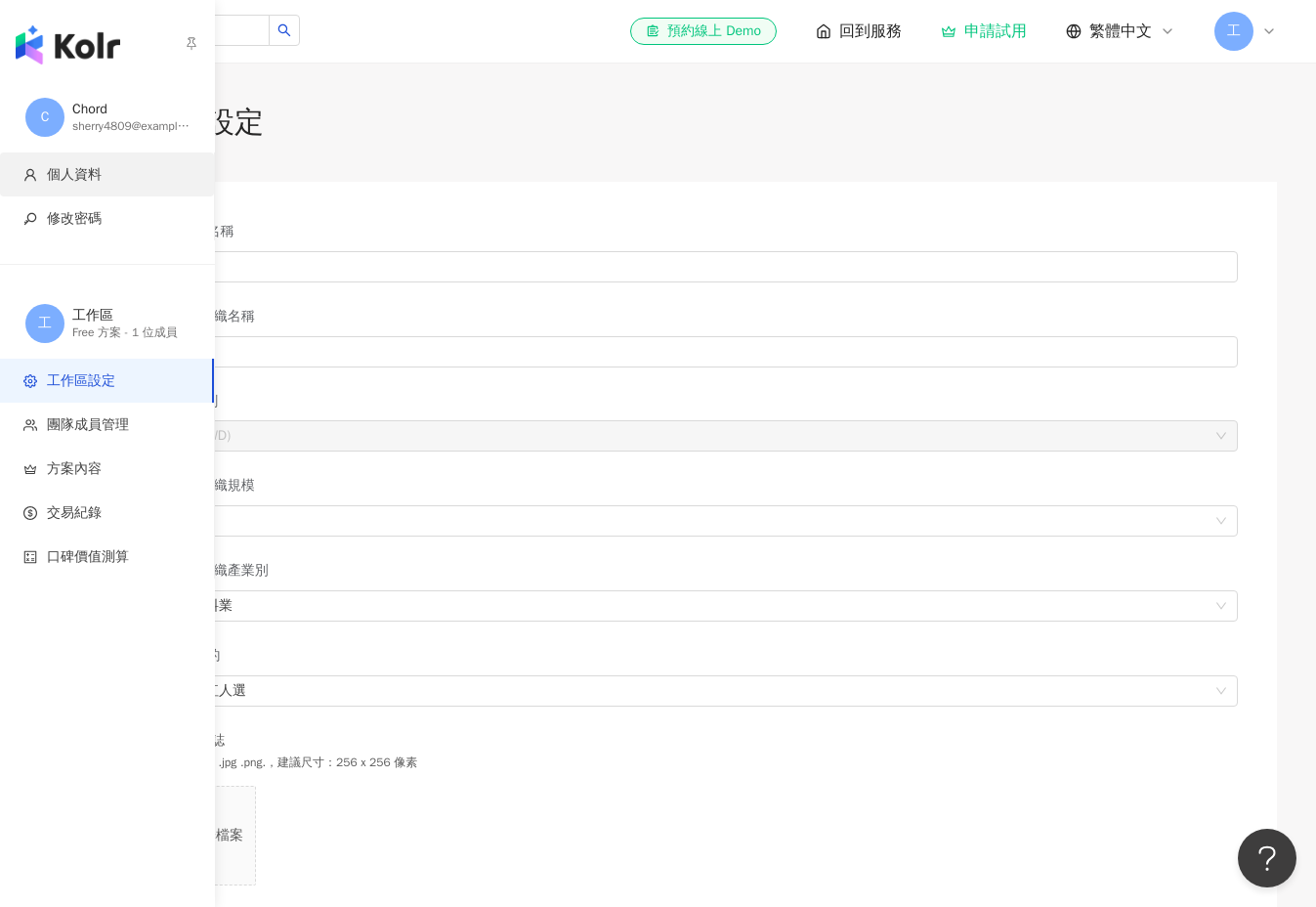 click on "個人資料" at bounding box center (110, 175) 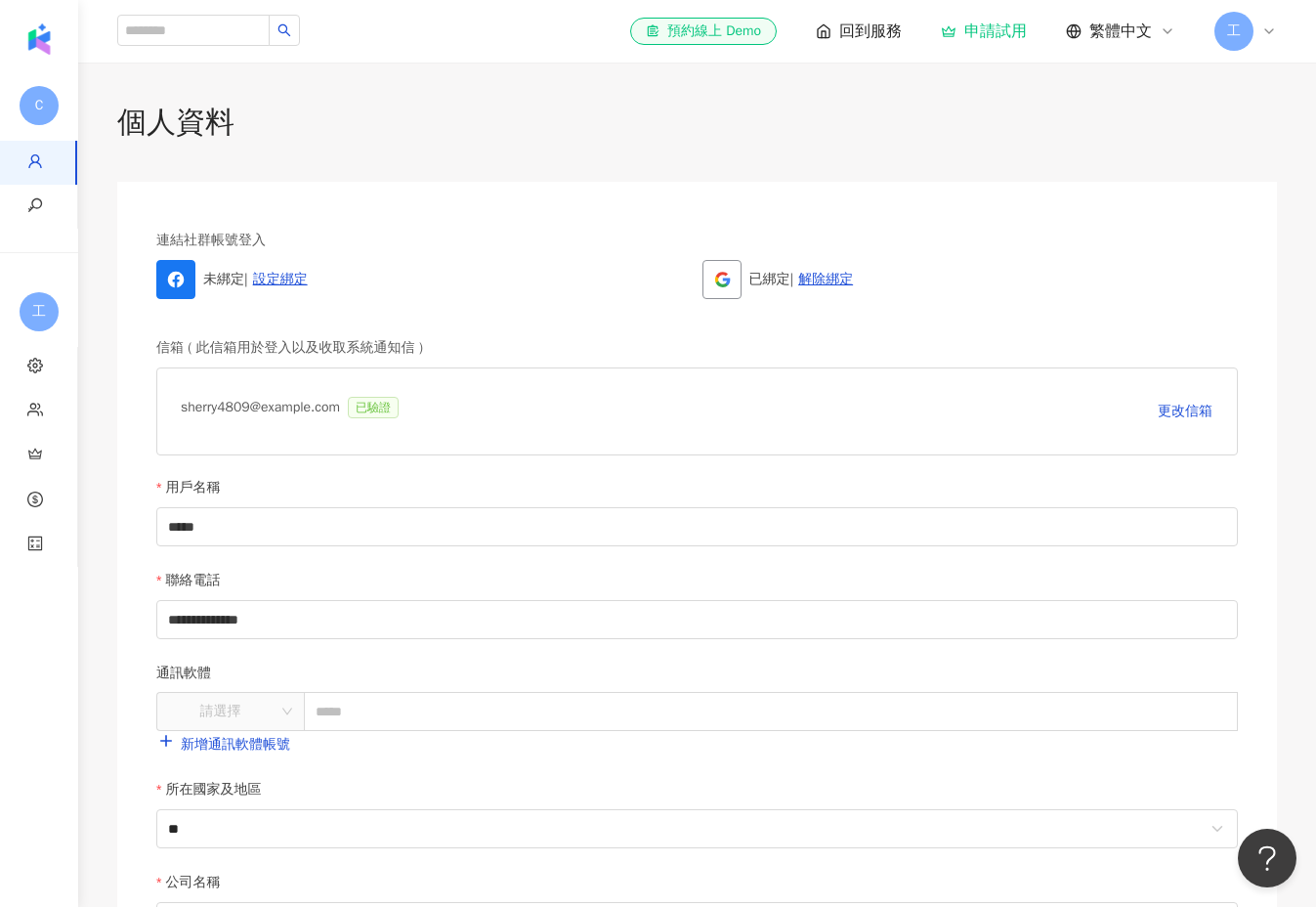 scroll, scrollTop: 733, scrollLeft: 0, axis: vertical 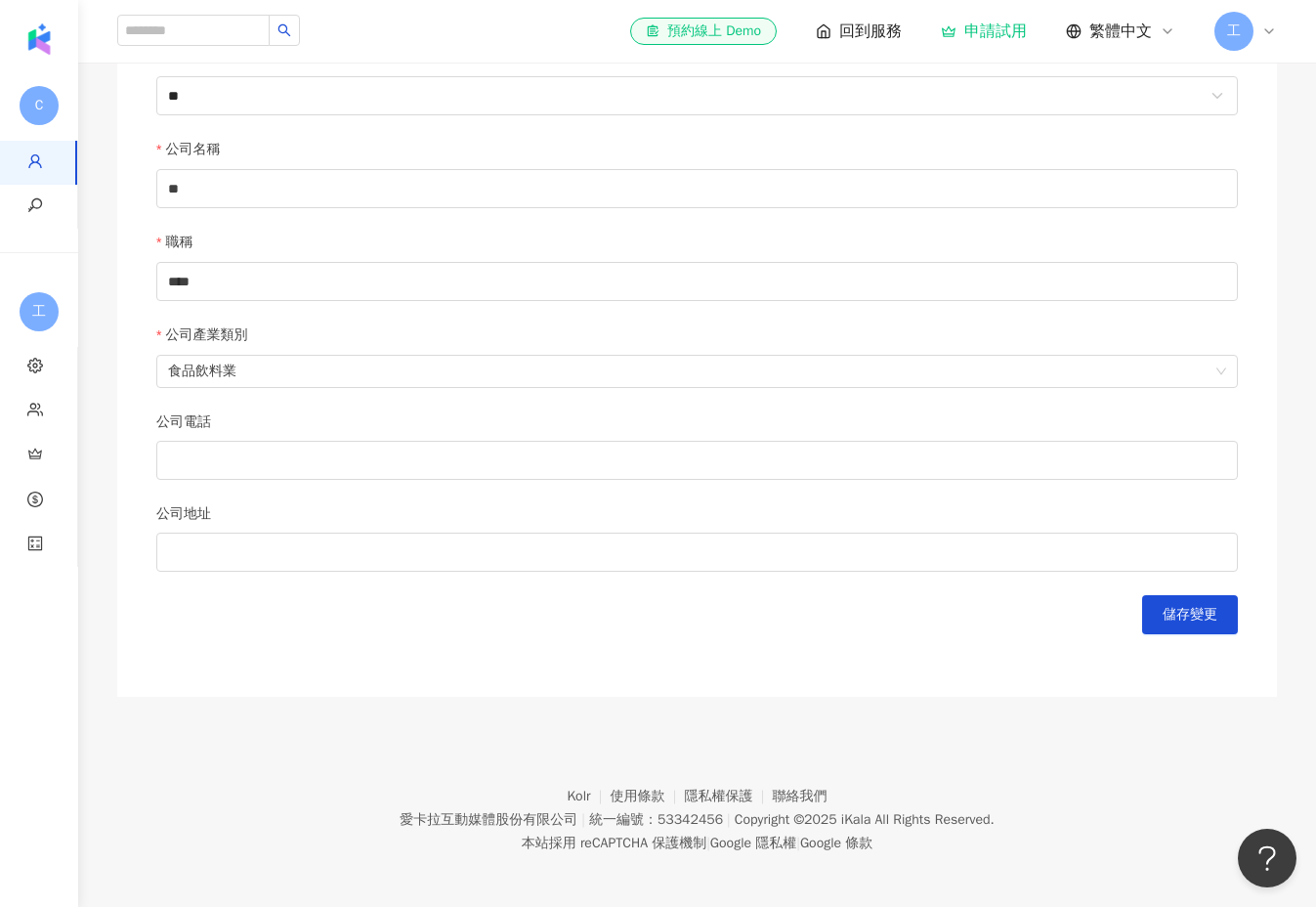 click on "儲存變更" at bounding box center [697, 615] 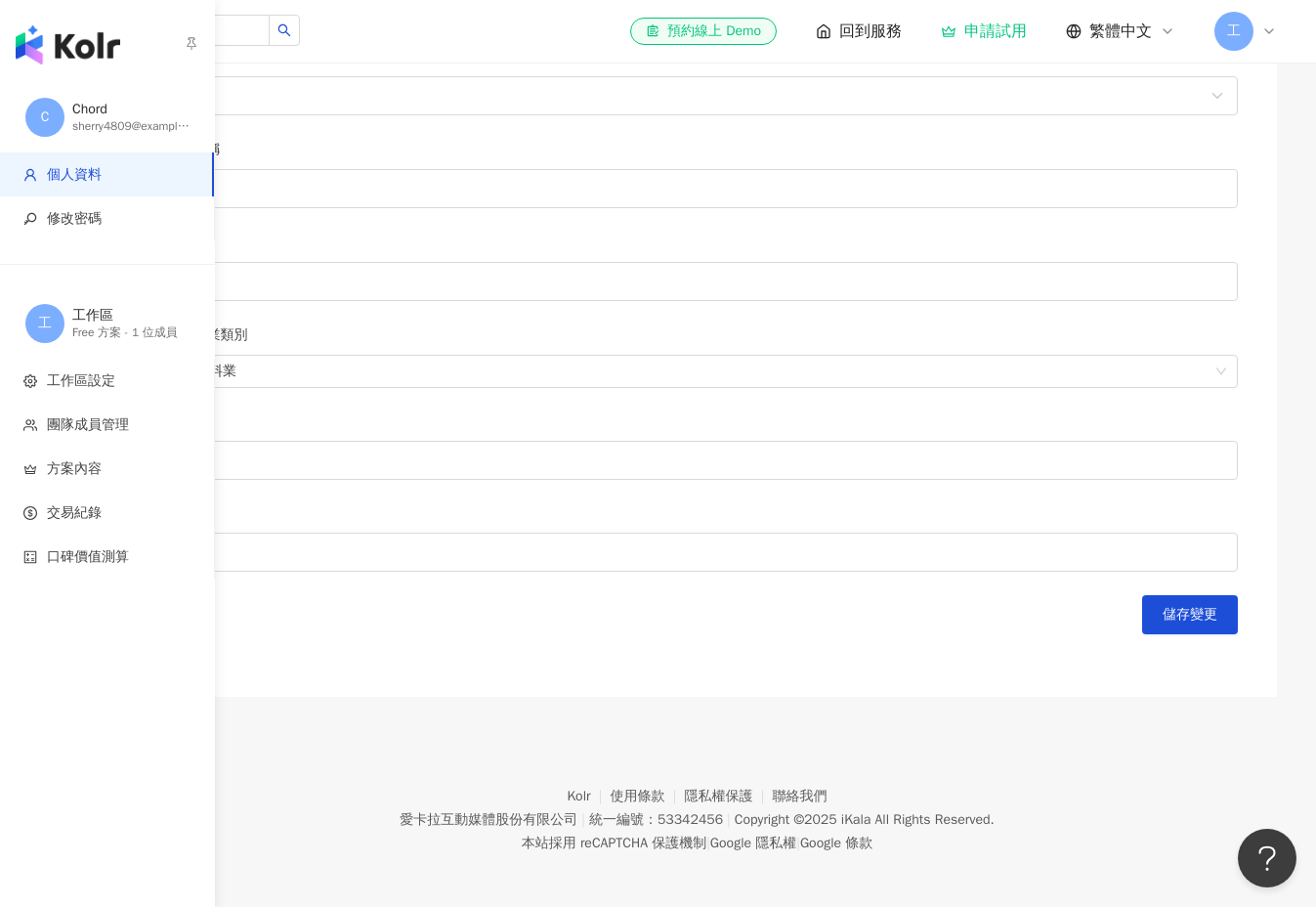 click at bounding box center (107, 41) 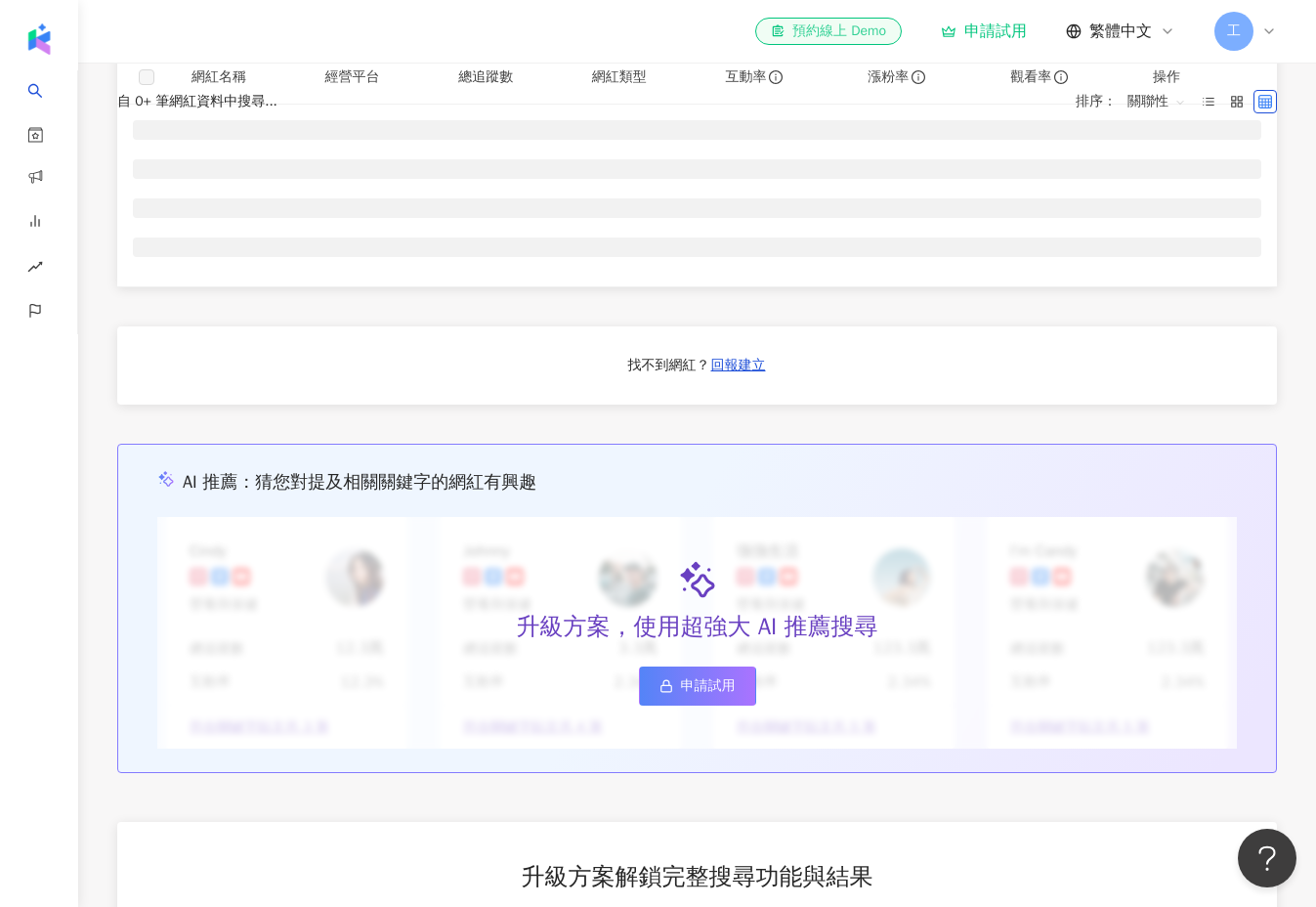 click on "el-icon-cs 預約線上 Demo" at bounding box center (828, 31) 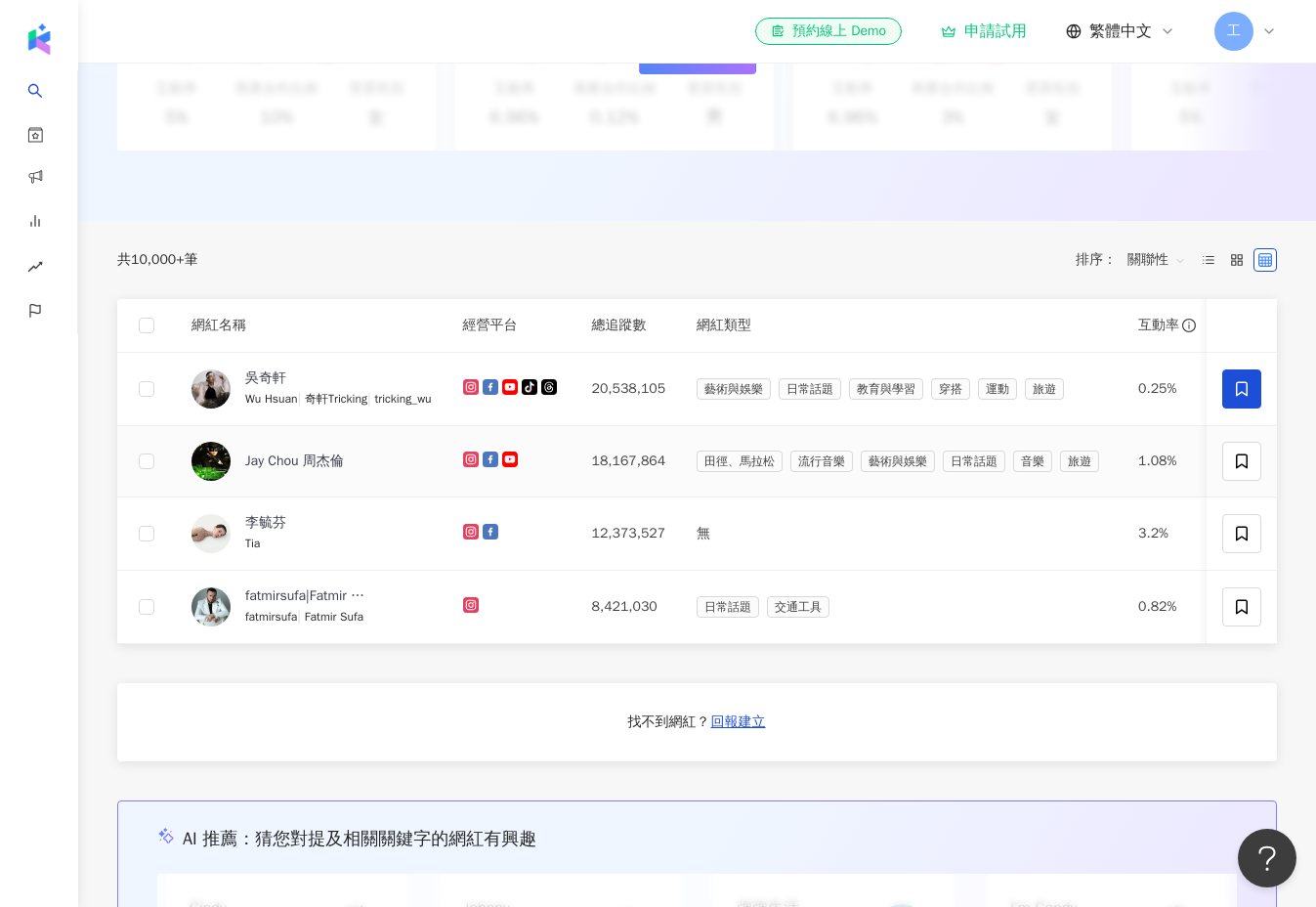 scroll, scrollTop: 361, scrollLeft: 0, axis: vertical 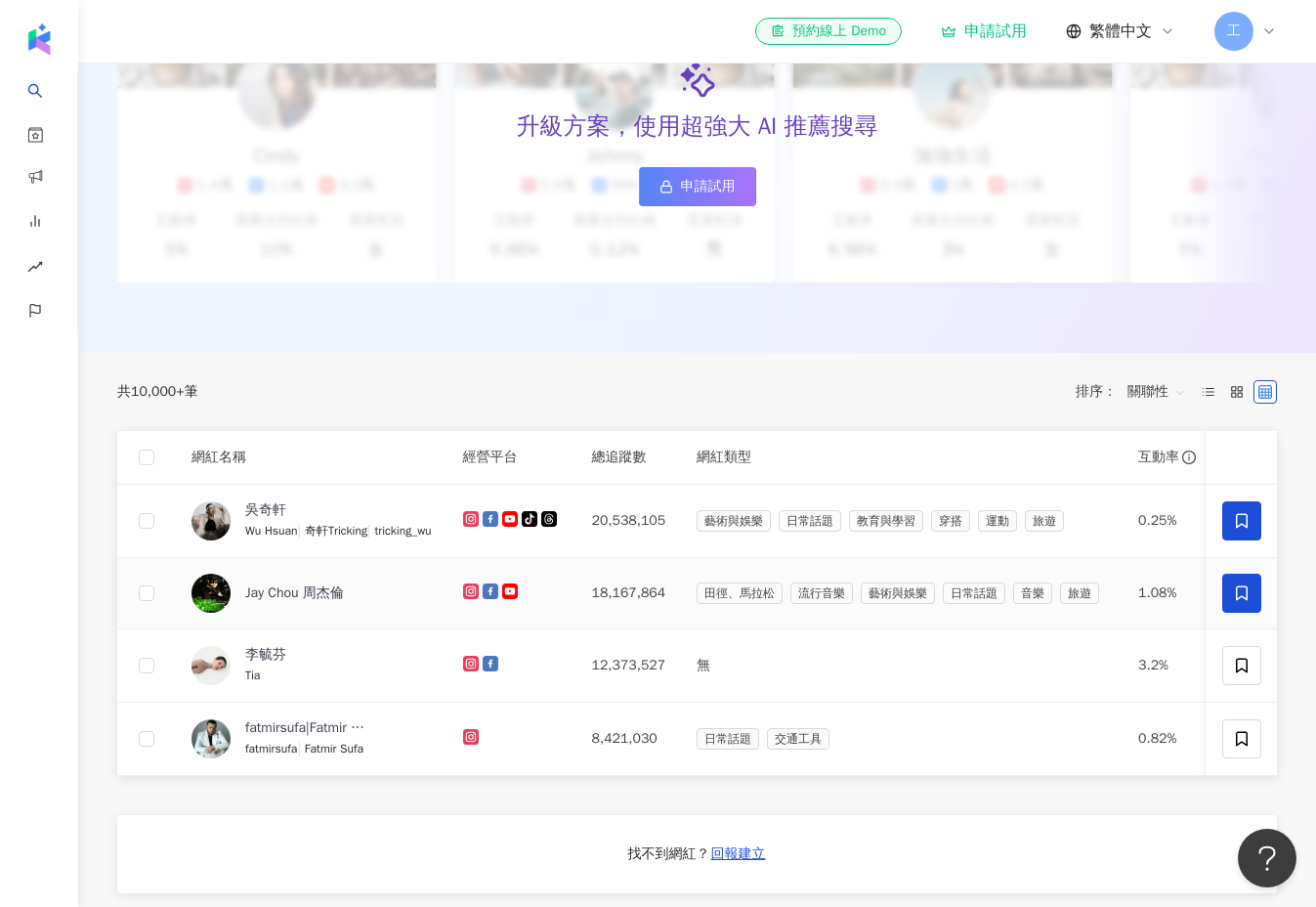 click at bounding box center [1242, 593] 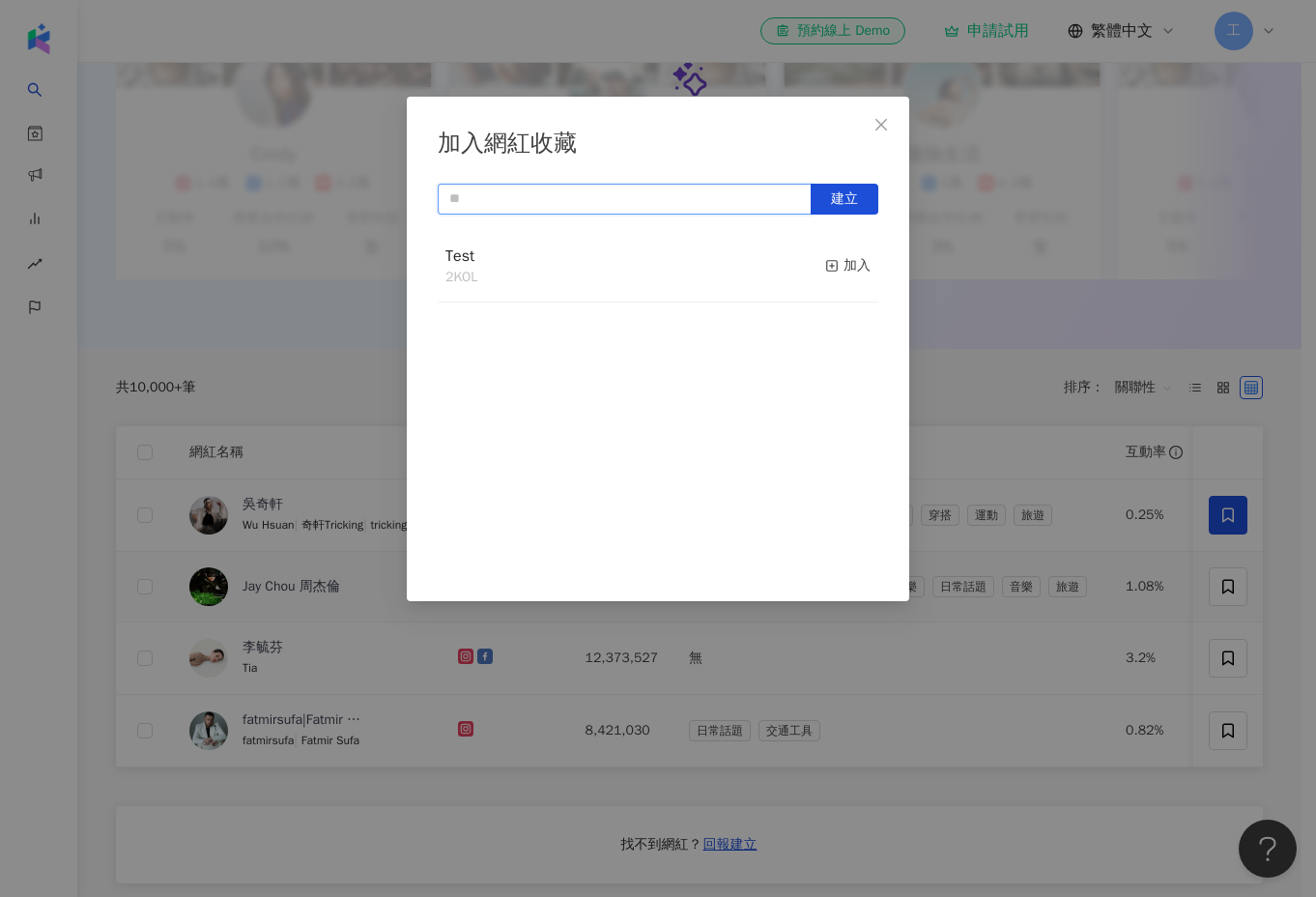 click at bounding box center [624, 199] 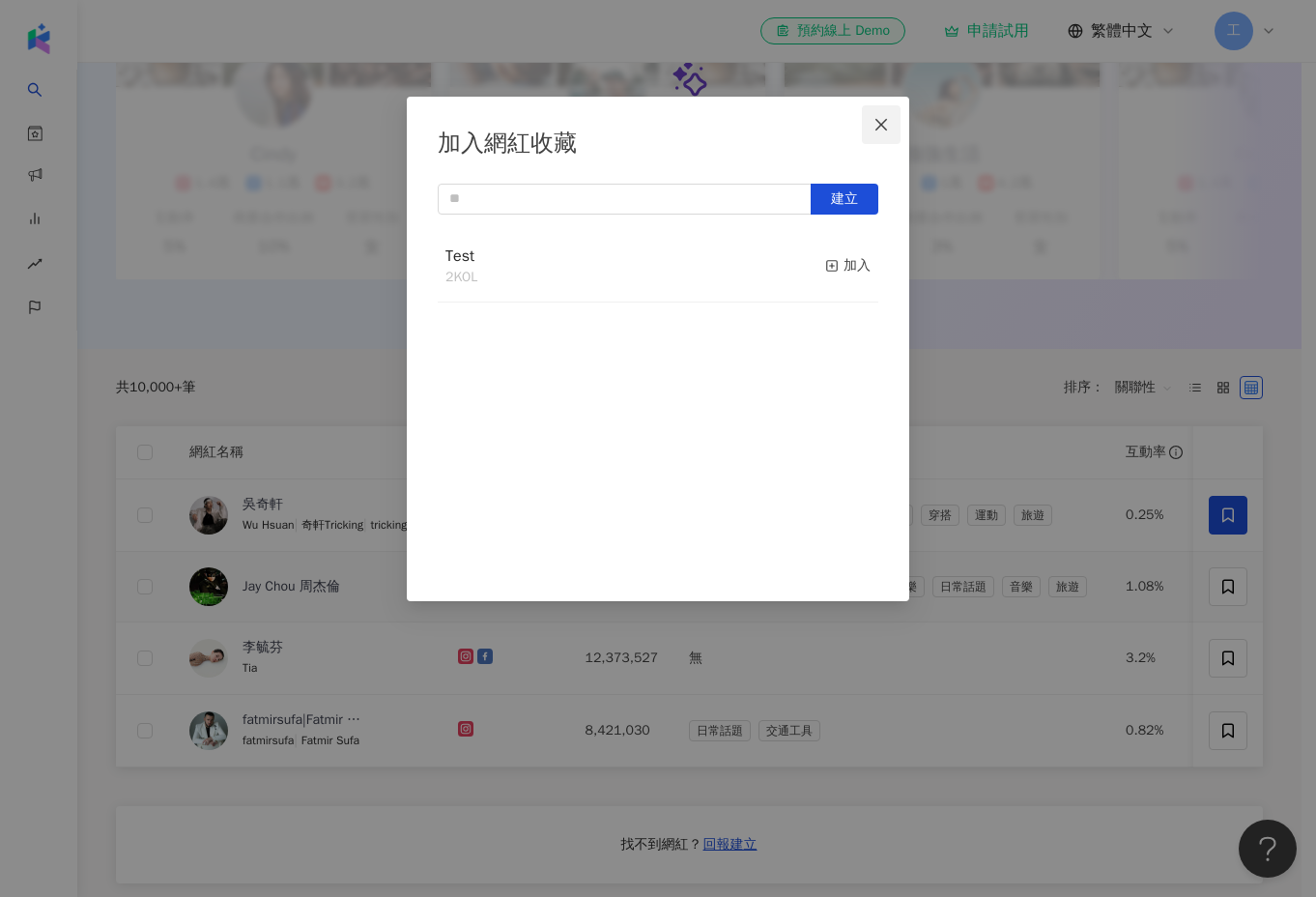 click 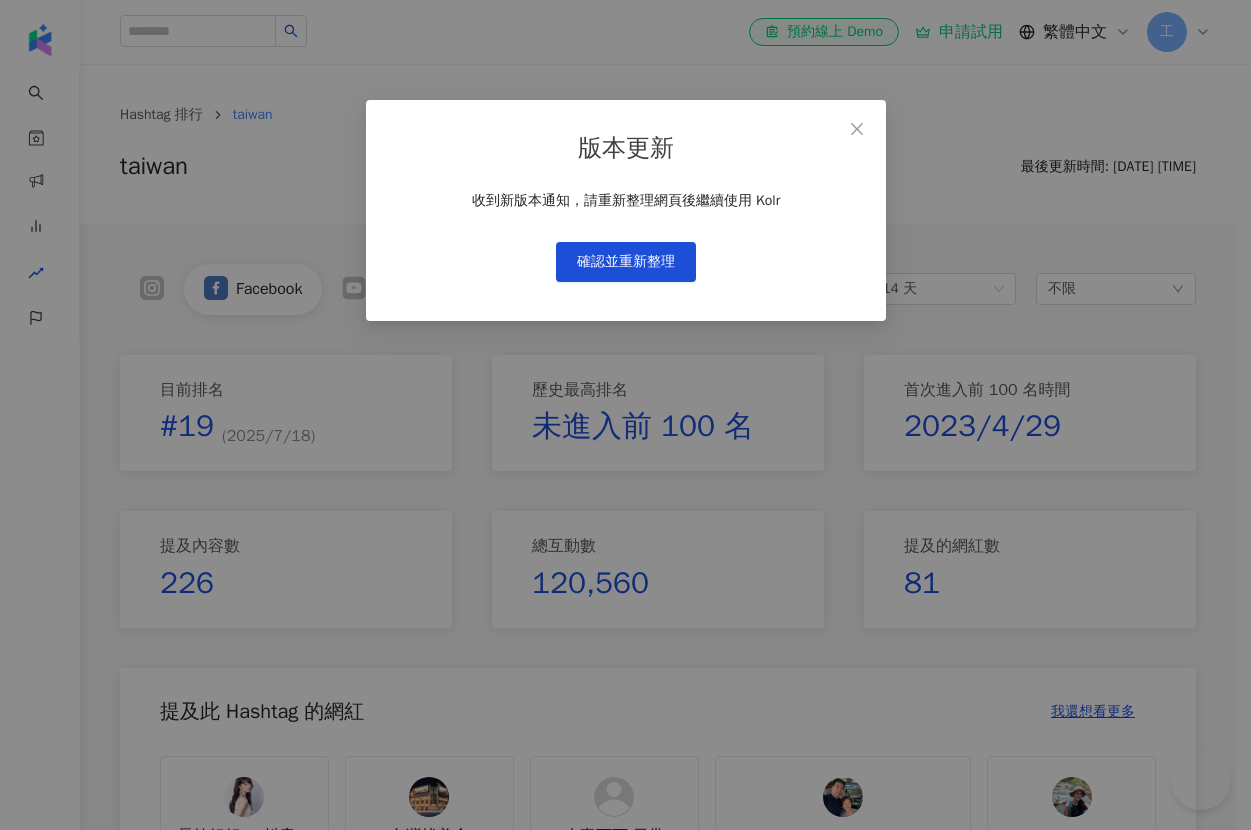 scroll, scrollTop: 0, scrollLeft: 0, axis: both 